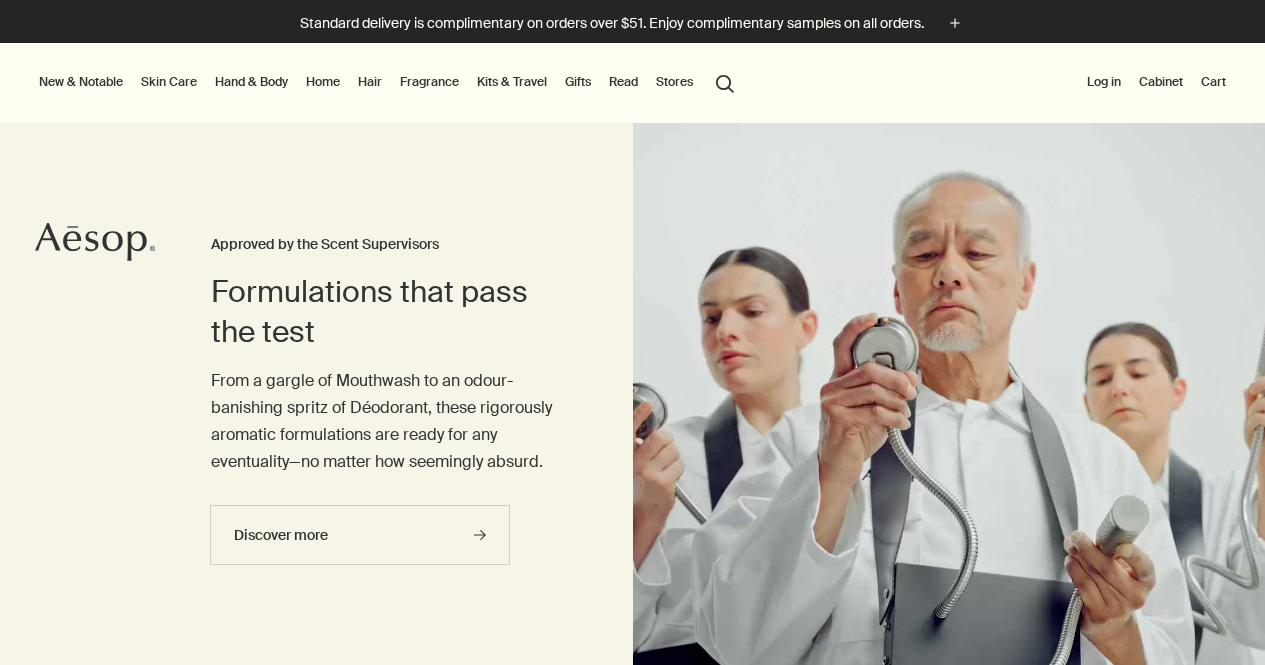 scroll, scrollTop: 0, scrollLeft: 0, axis: both 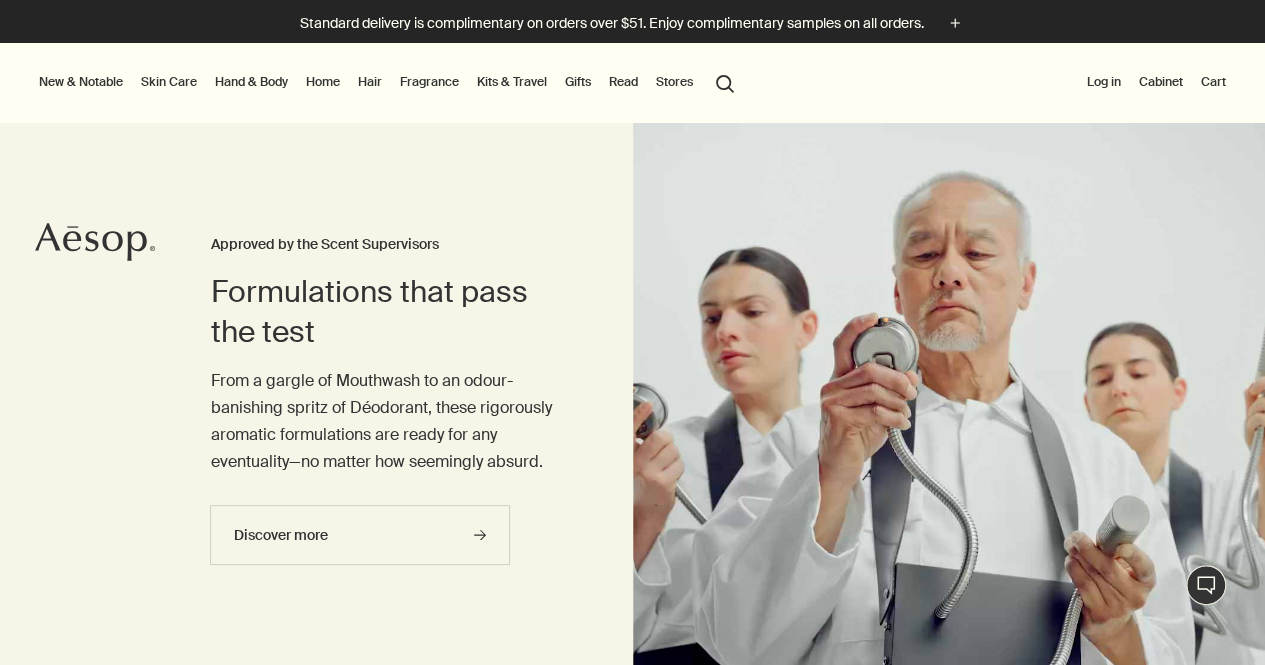 click on "Log in" at bounding box center [1104, 82] 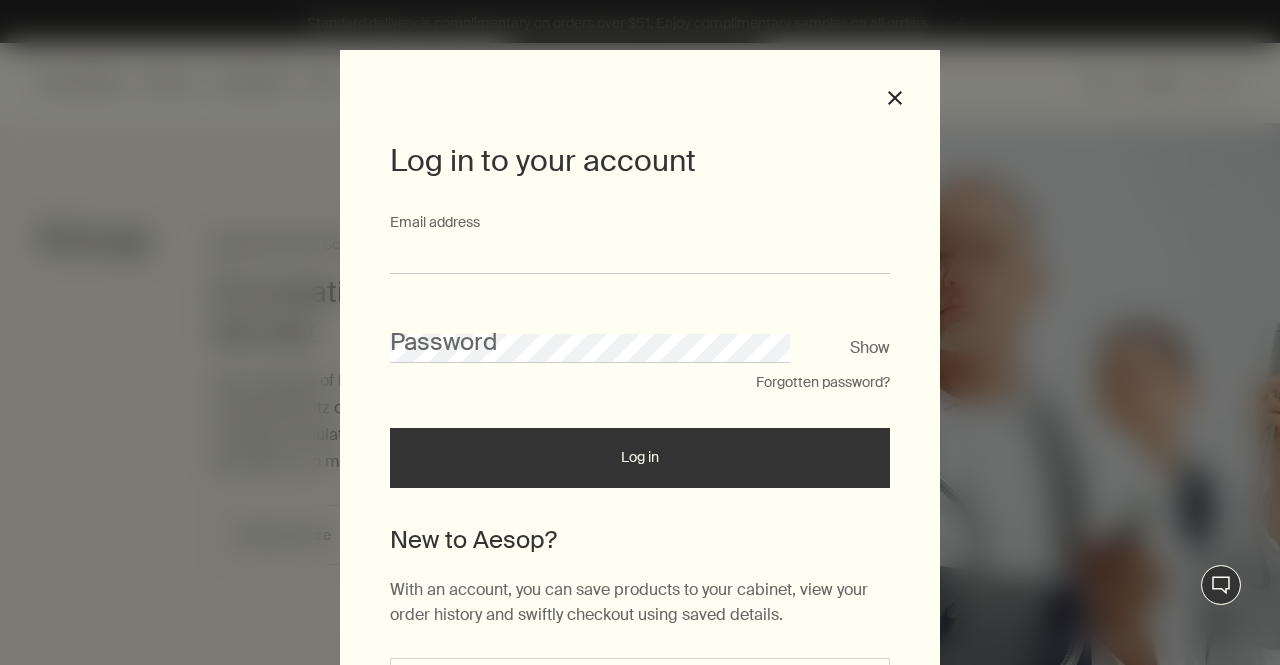 click on "Email address" at bounding box center [640, 255] 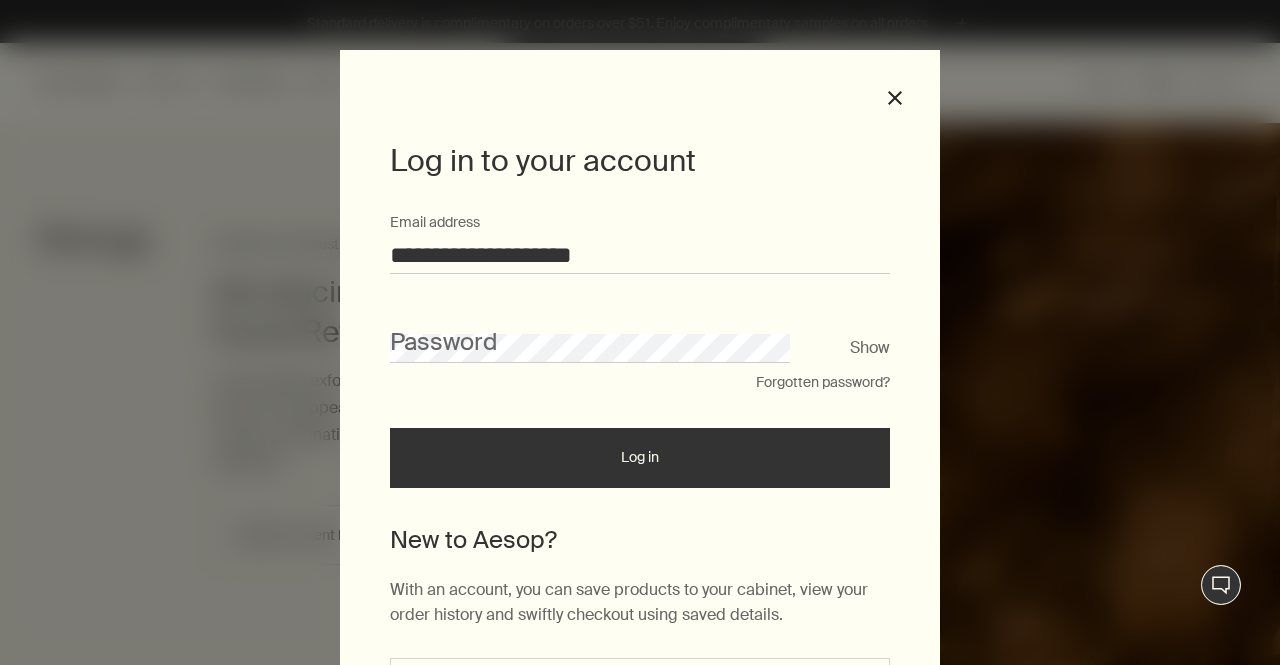 type on "**********" 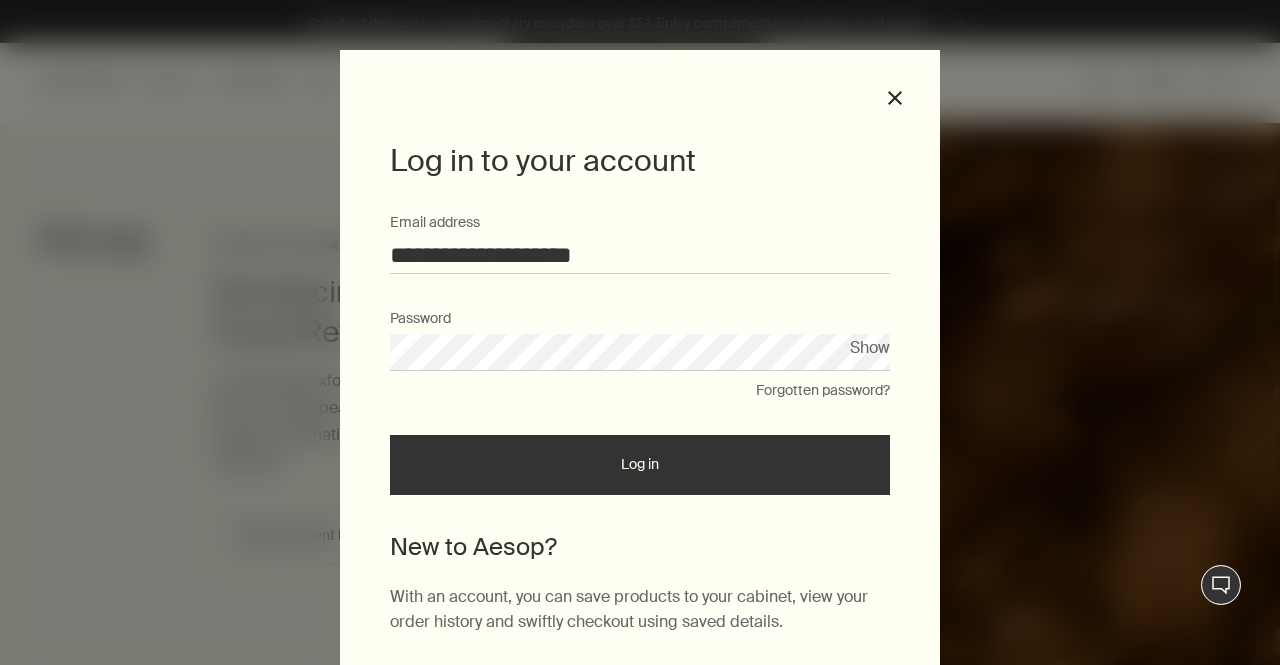click on "Log in" at bounding box center [640, 465] 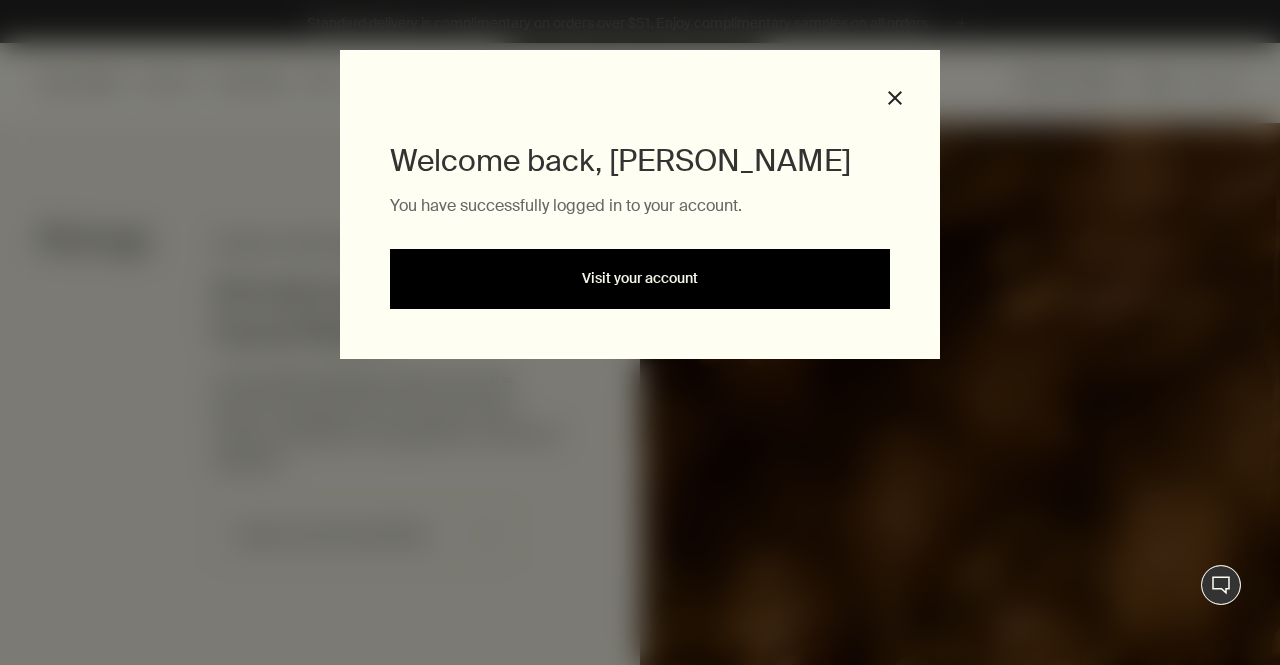 click on "Visit your account" at bounding box center (640, 279) 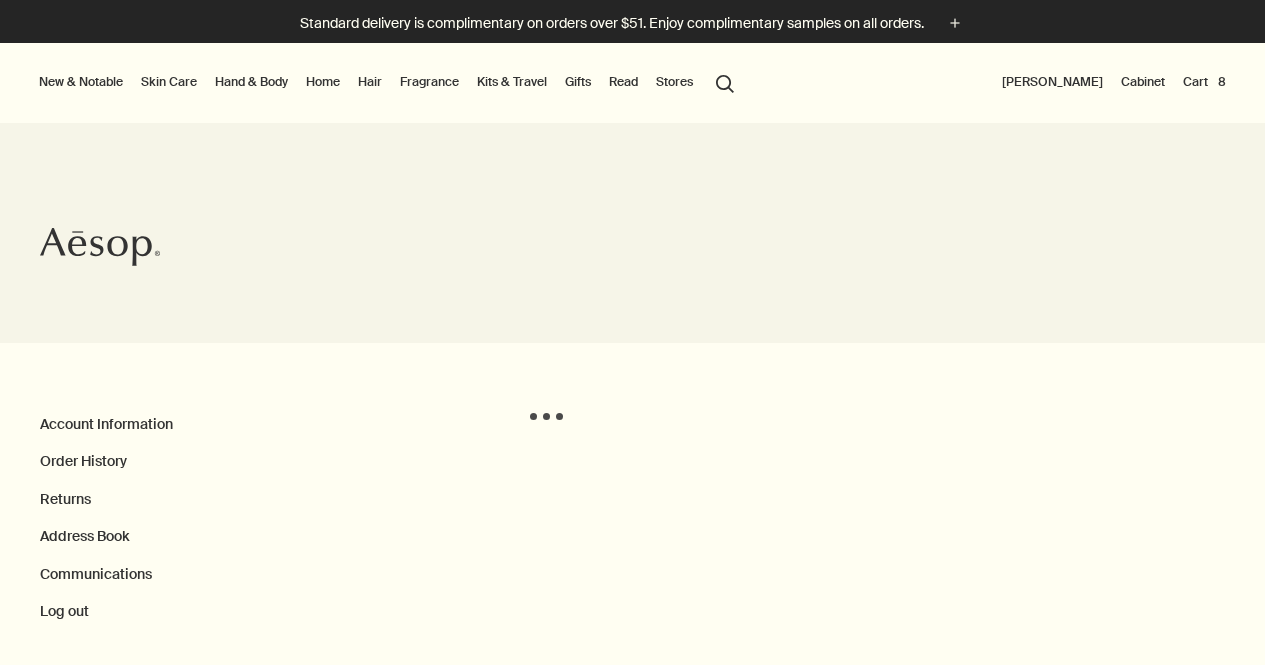scroll, scrollTop: 0, scrollLeft: 0, axis: both 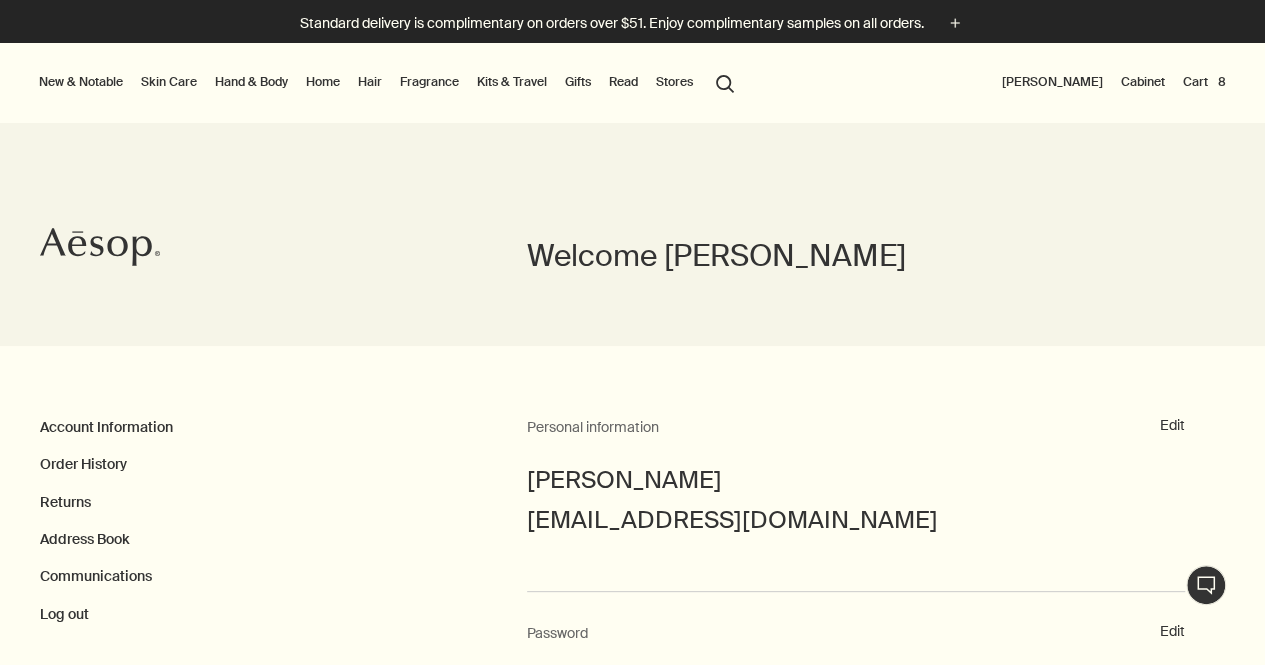 click on "Cart 8" at bounding box center [1204, 82] 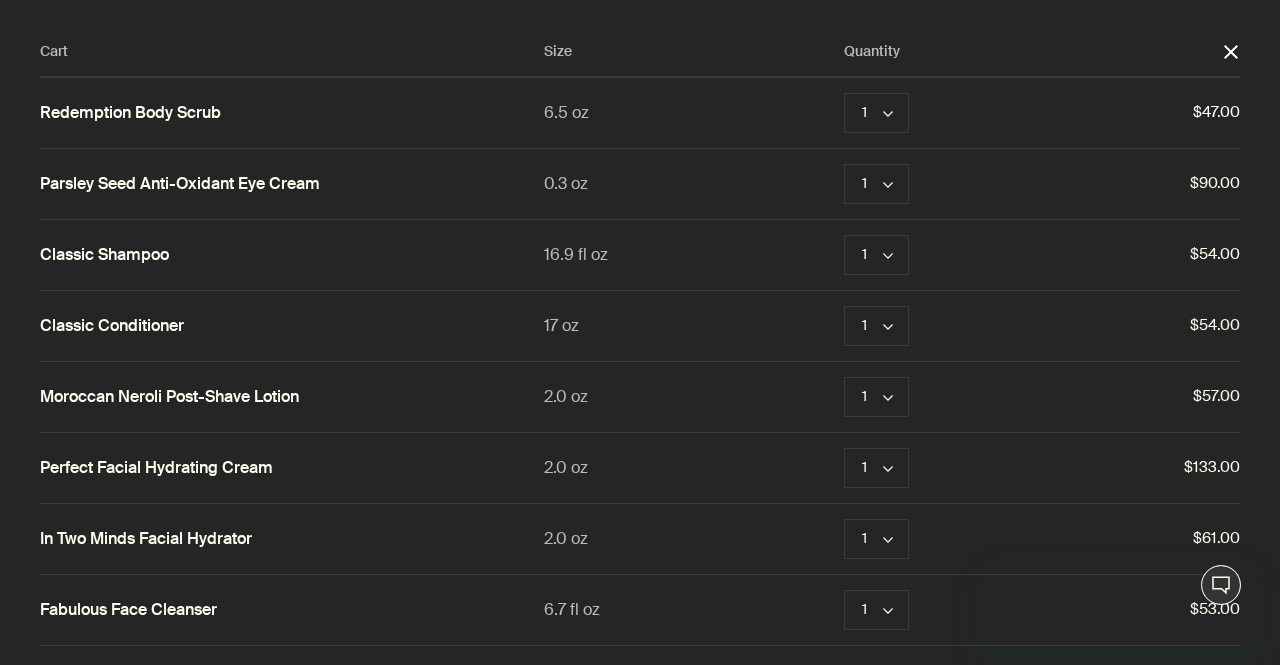 scroll, scrollTop: 0, scrollLeft: 0, axis: both 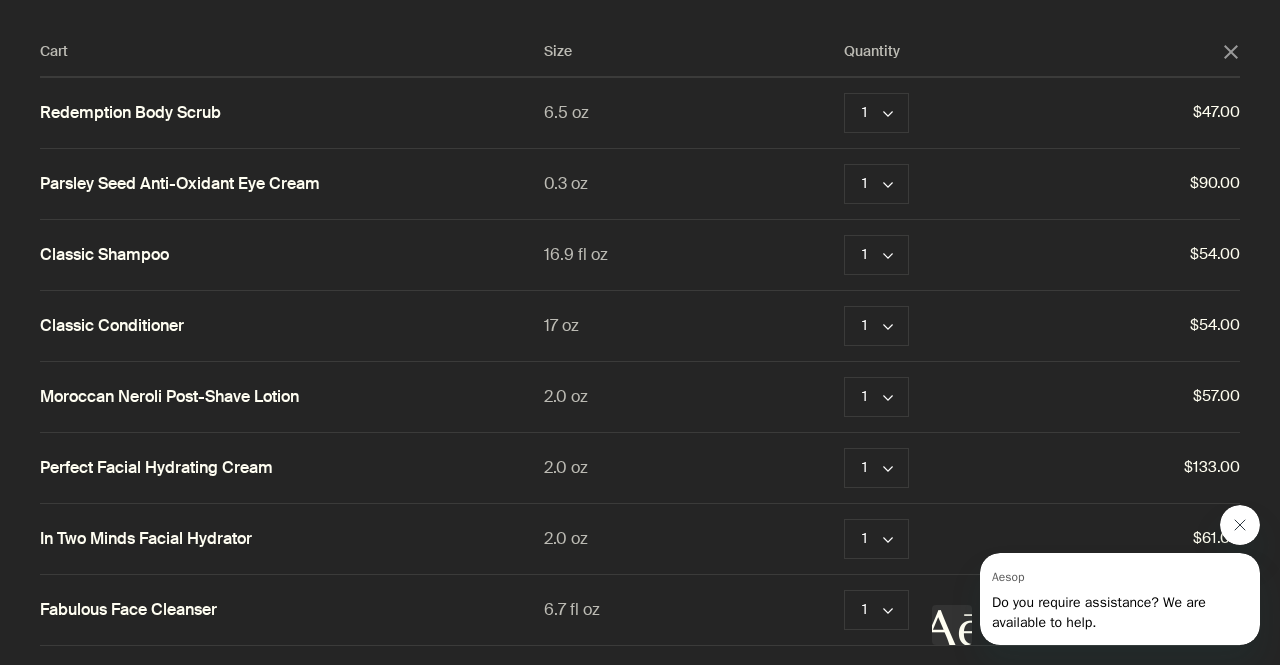 click 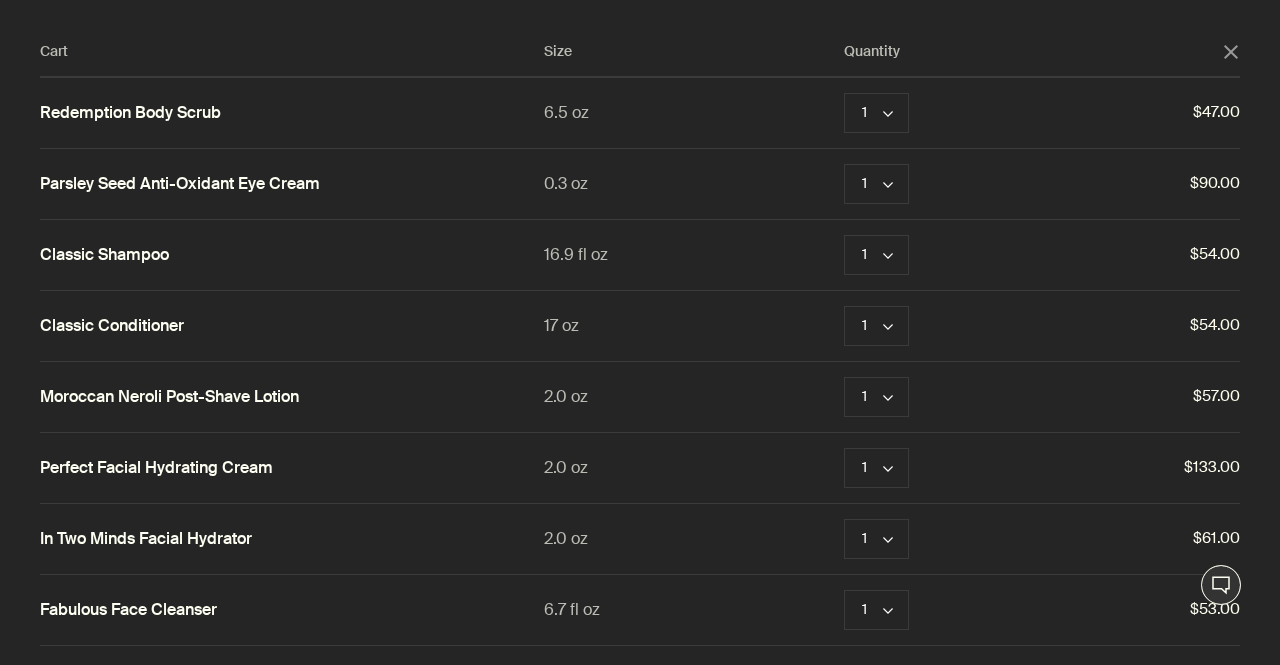 click on "close" 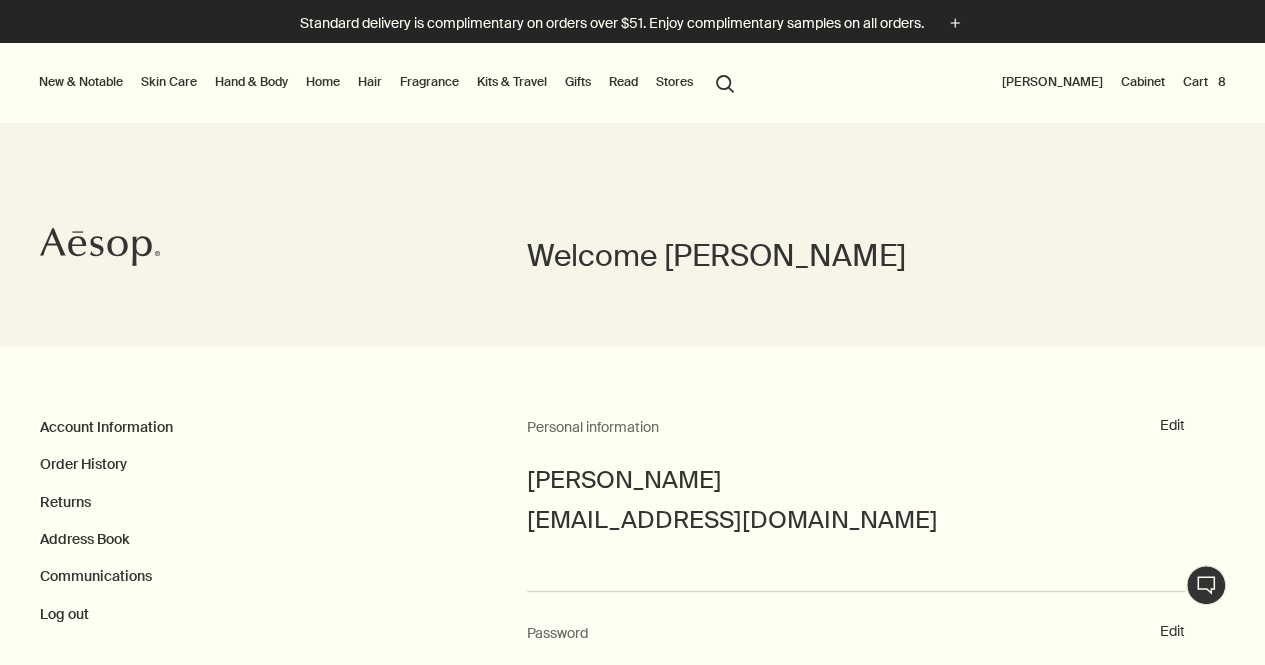 click on "Skin Care" at bounding box center [169, 82] 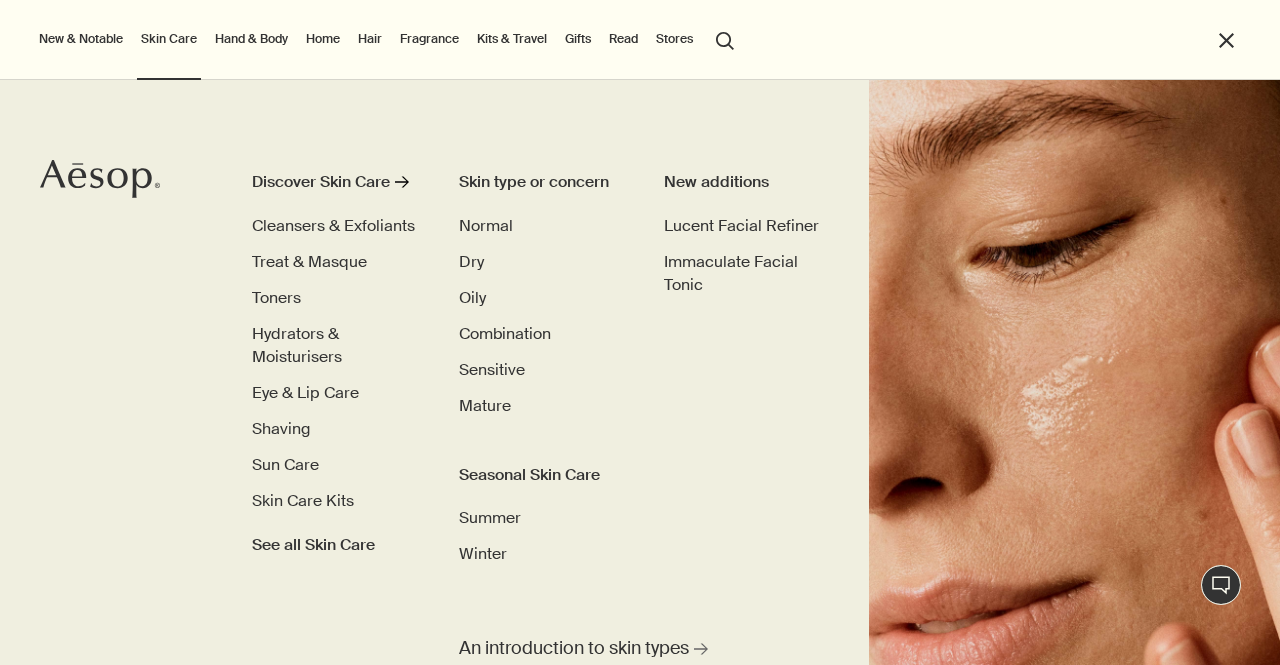 click on "Hand & Body" at bounding box center [251, 39] 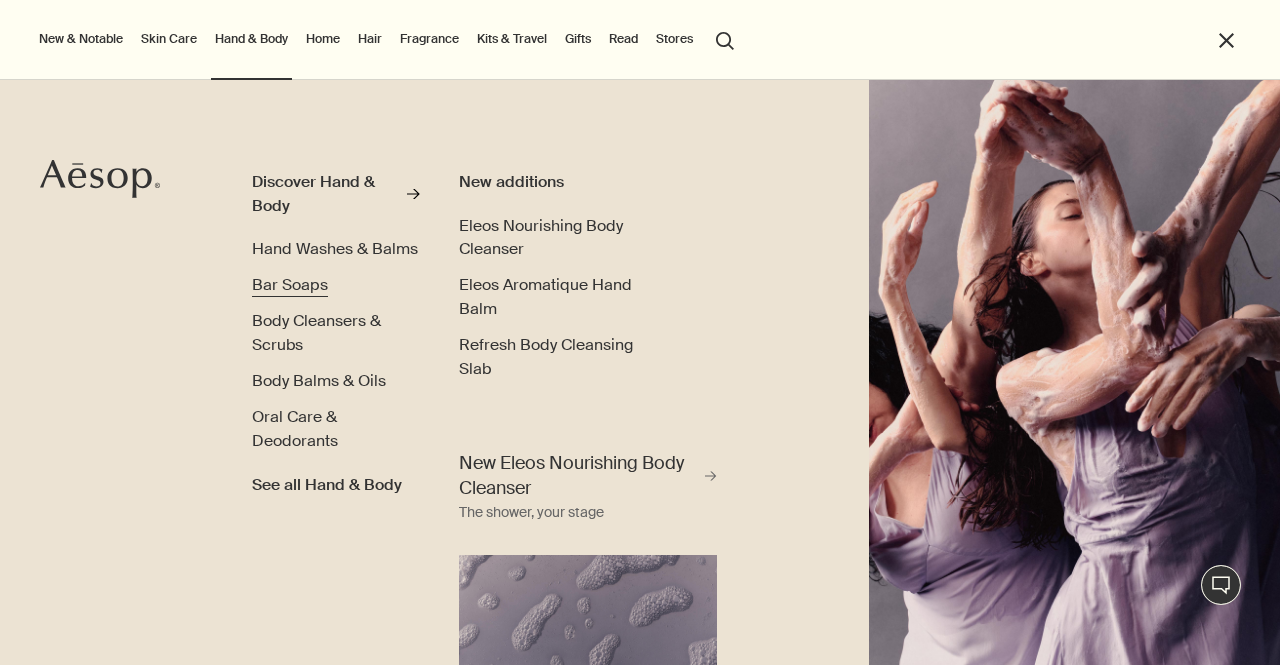 click on "Bar Soaps" at bounding box center [290, 284] 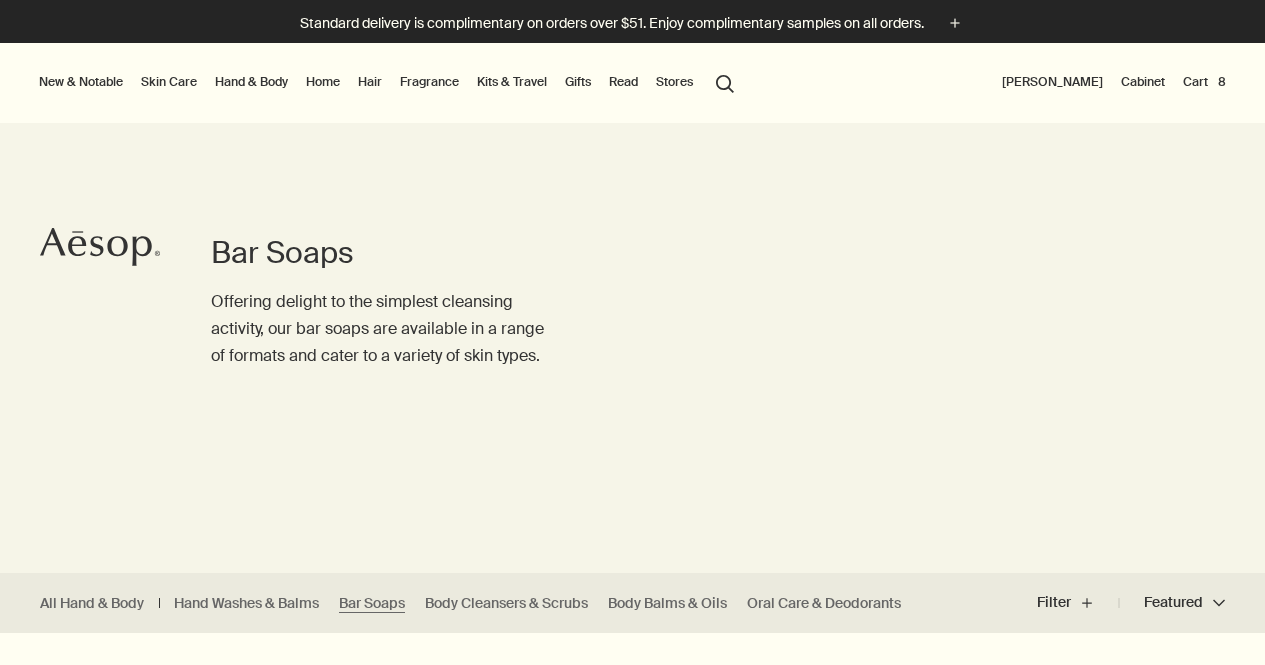 scroll, scrollTop: 0, scrollLeft: 0, axis: both 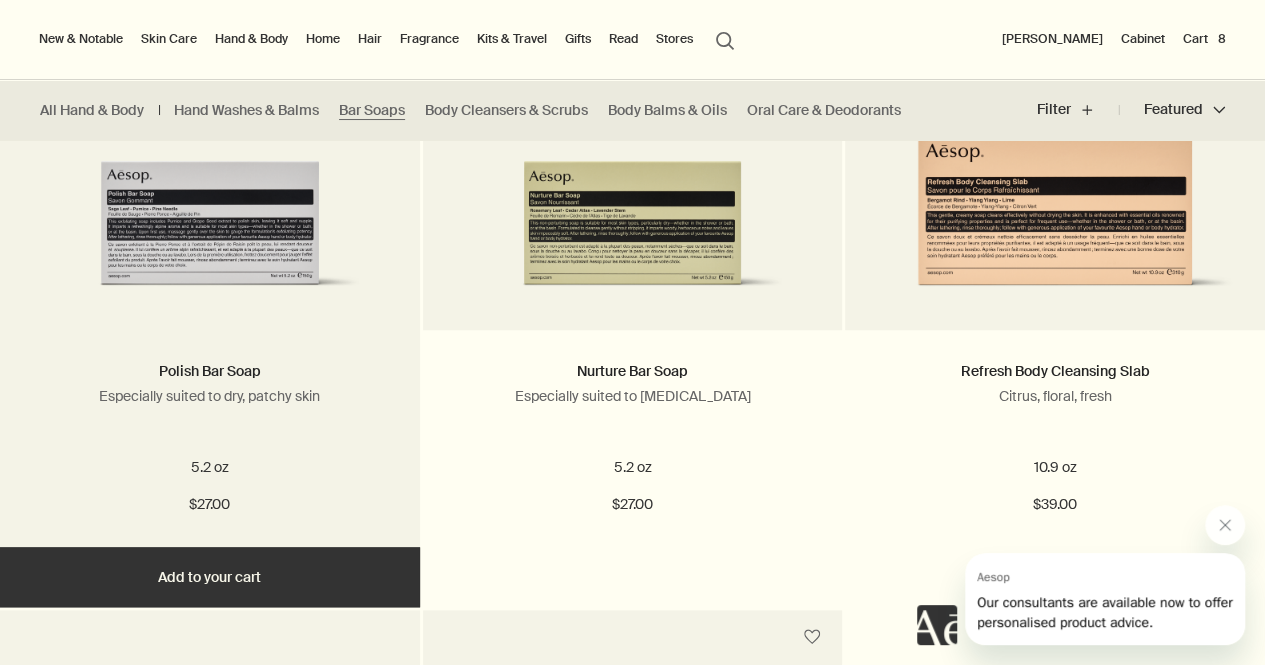 click at bounding box center (210, 191) 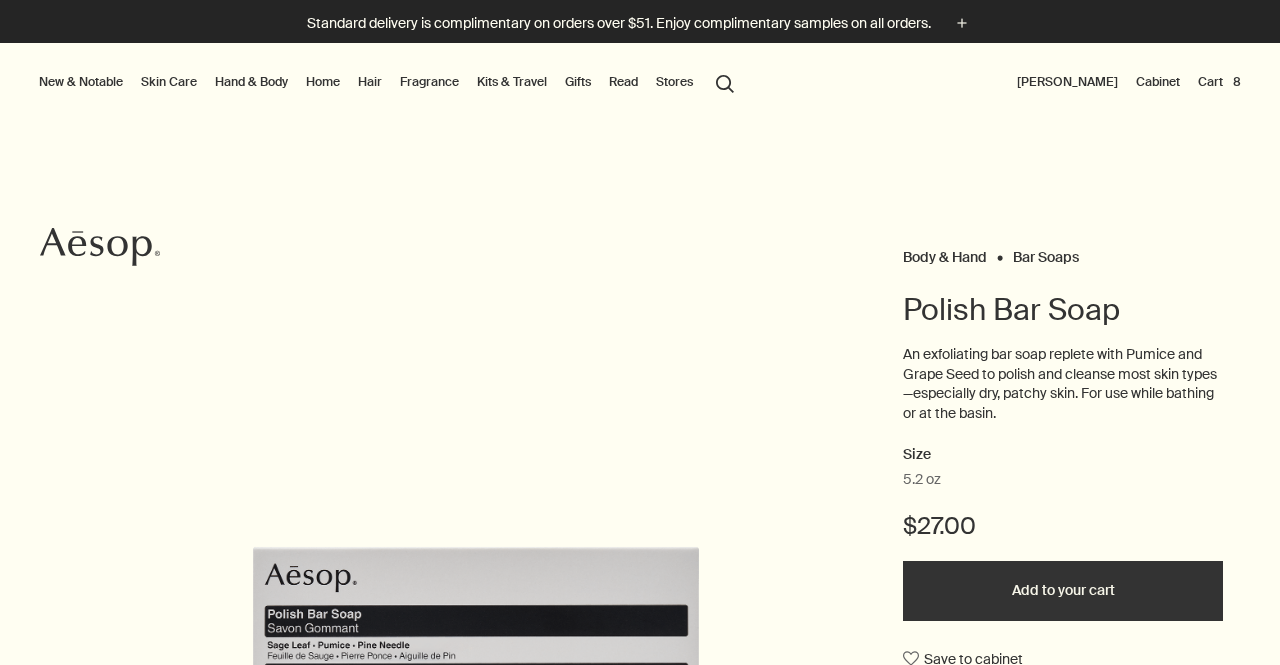scroll, scrollTop: 0, scrollLeft: 0, axis: both 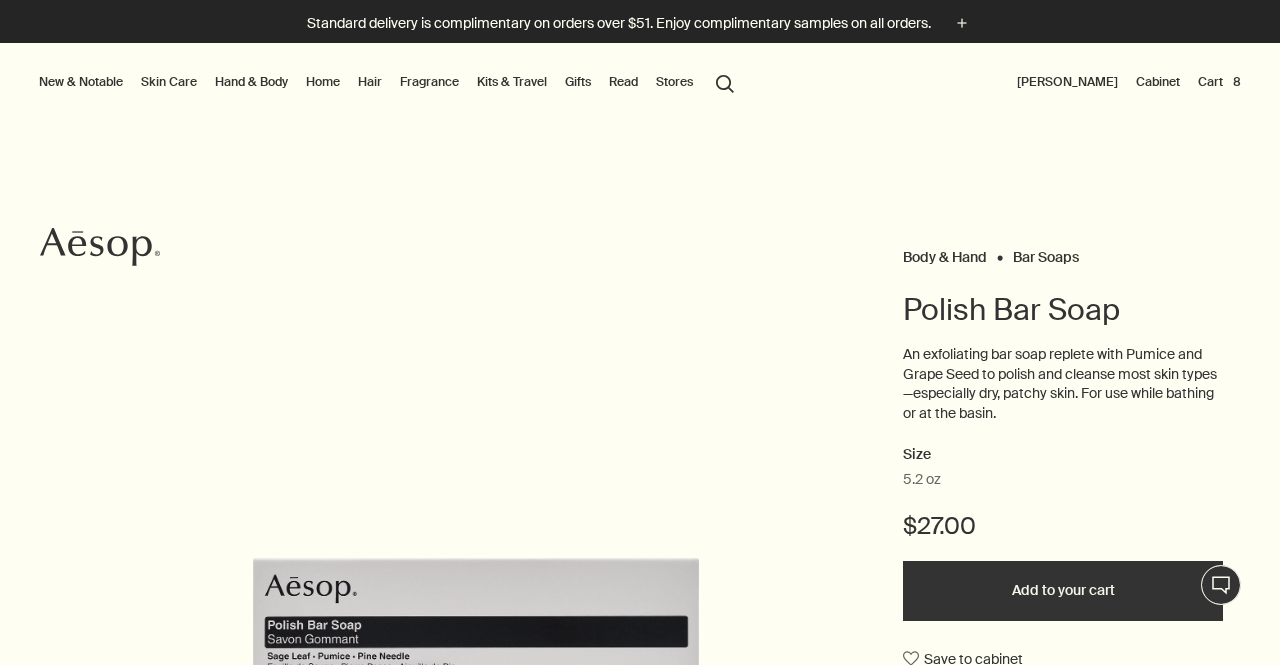 click on "Add to your cart" at bounding box center (1063, 591) 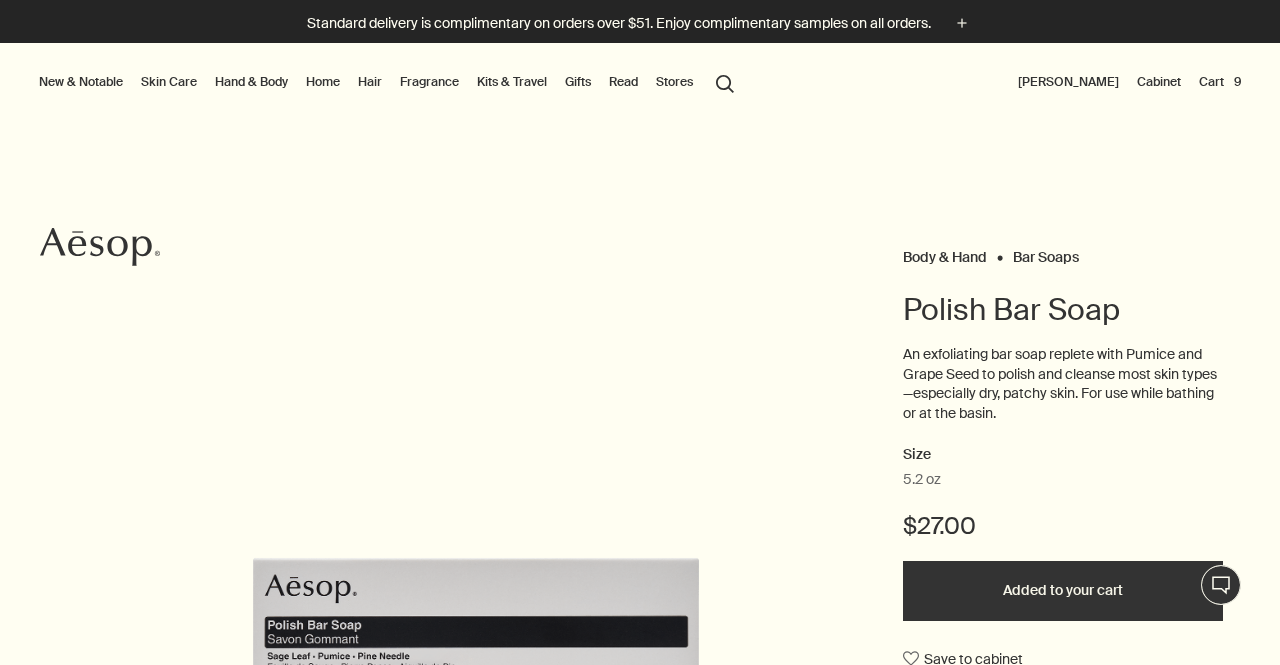 click on "Cart 9" at bounding box center [1220, 82] 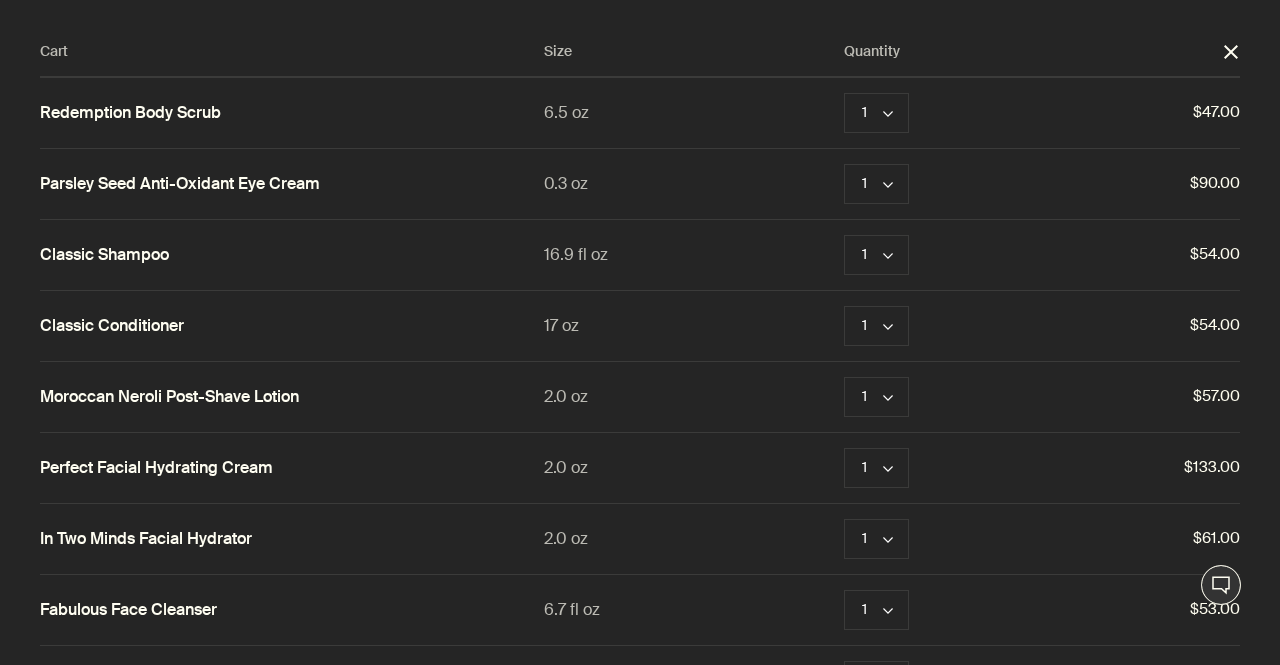 type 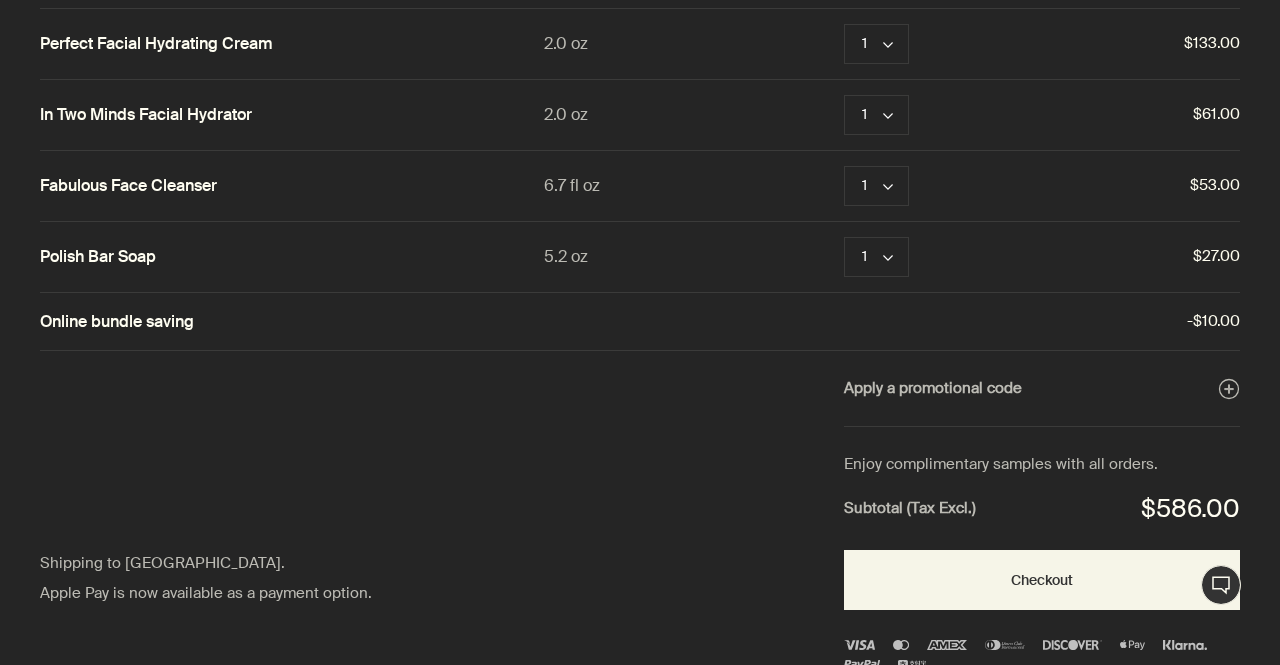 scroll, scrollTop: 488, scrollLeft: 0, axis: vertical 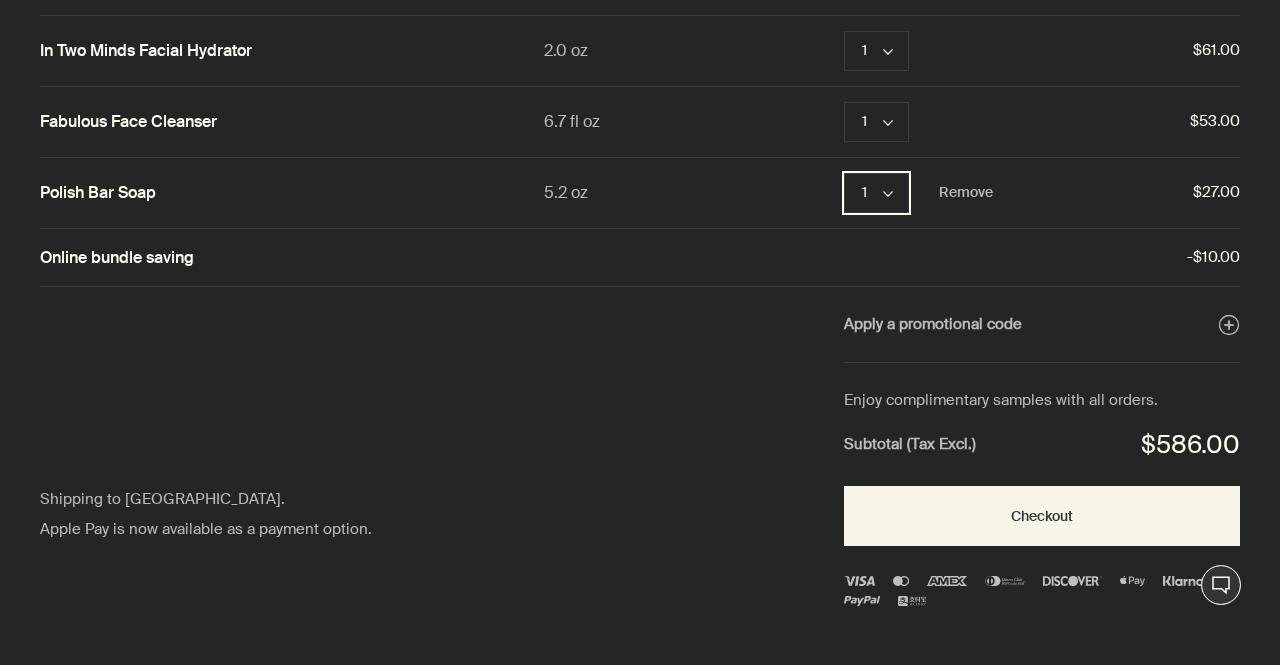 click on "1 chevron" at bounding box center (876, 193) 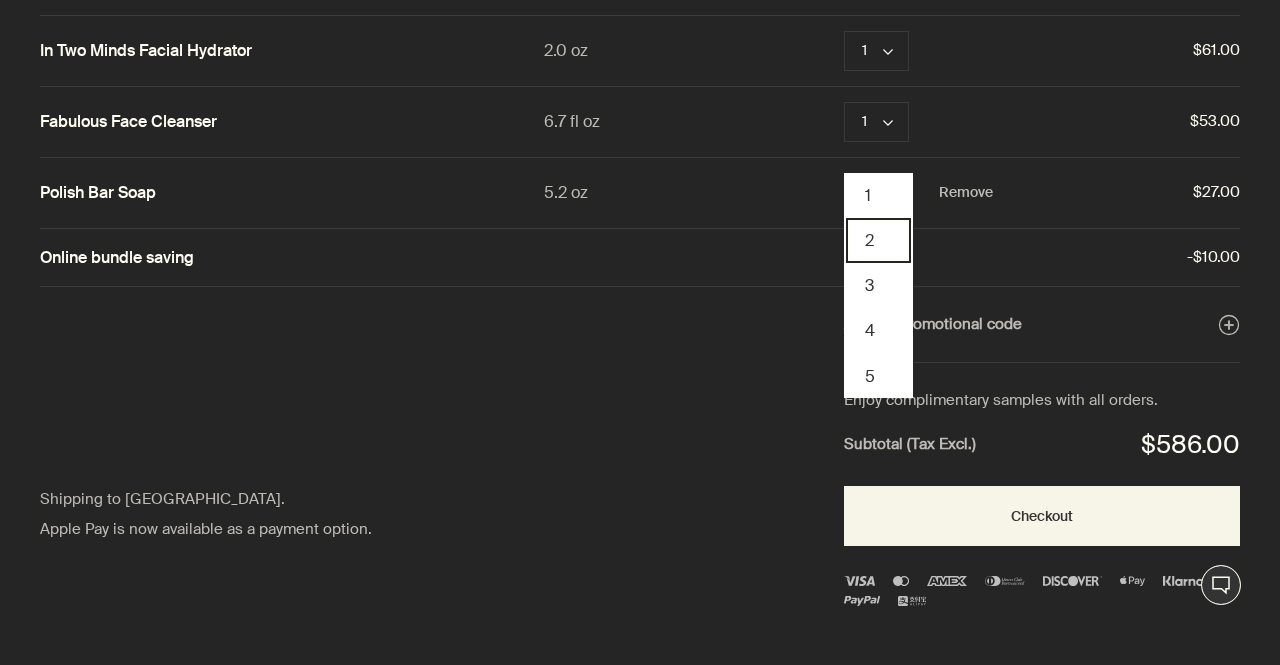 click on "2" at bounding box center (878, 240) 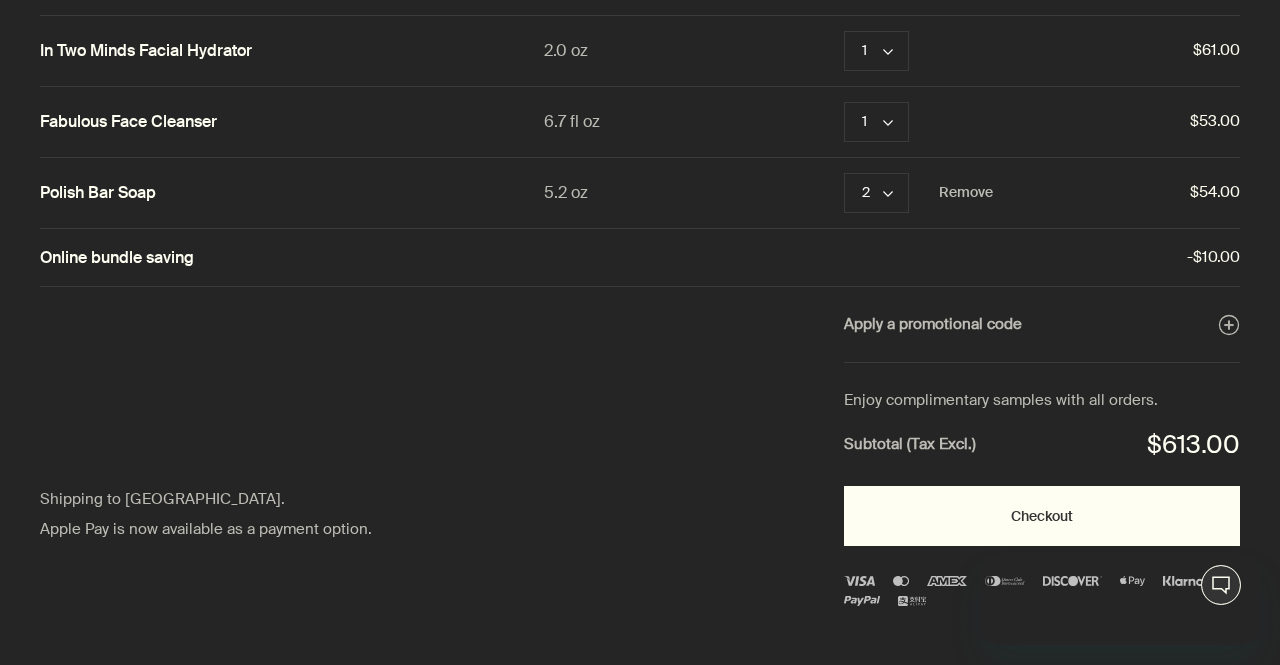 scroll, scrollTop: 0, scrollLeft: 0, axis: both 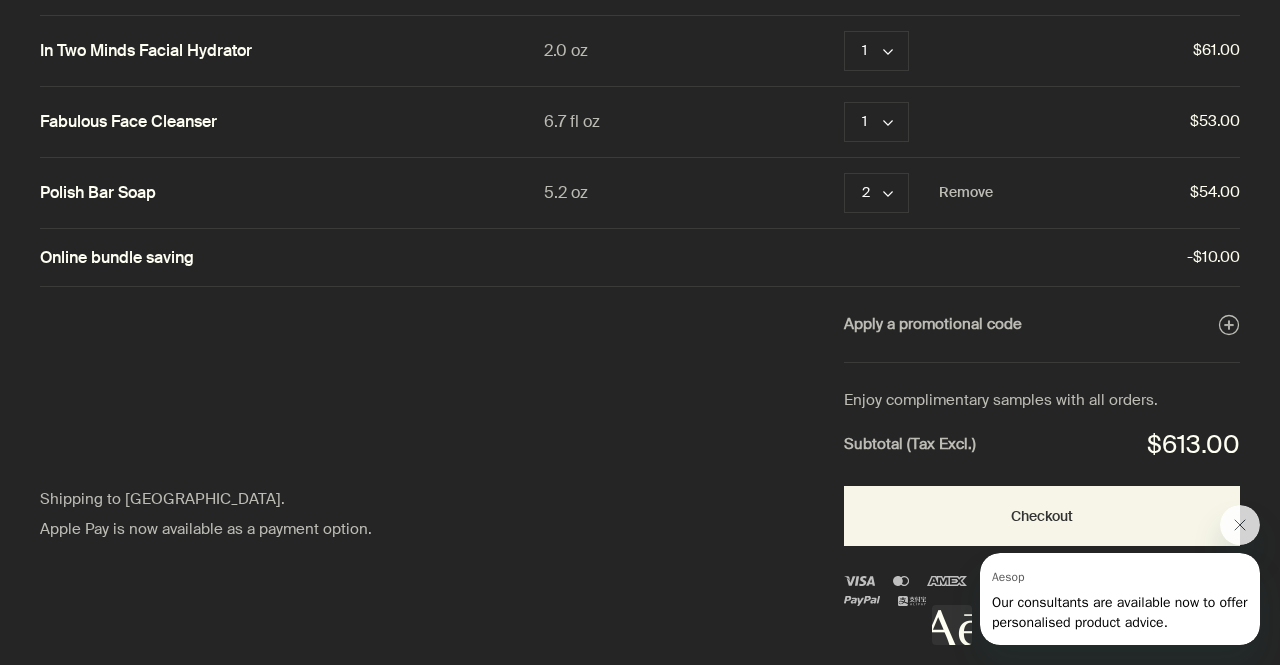 click at bounding box center (1096, 575) 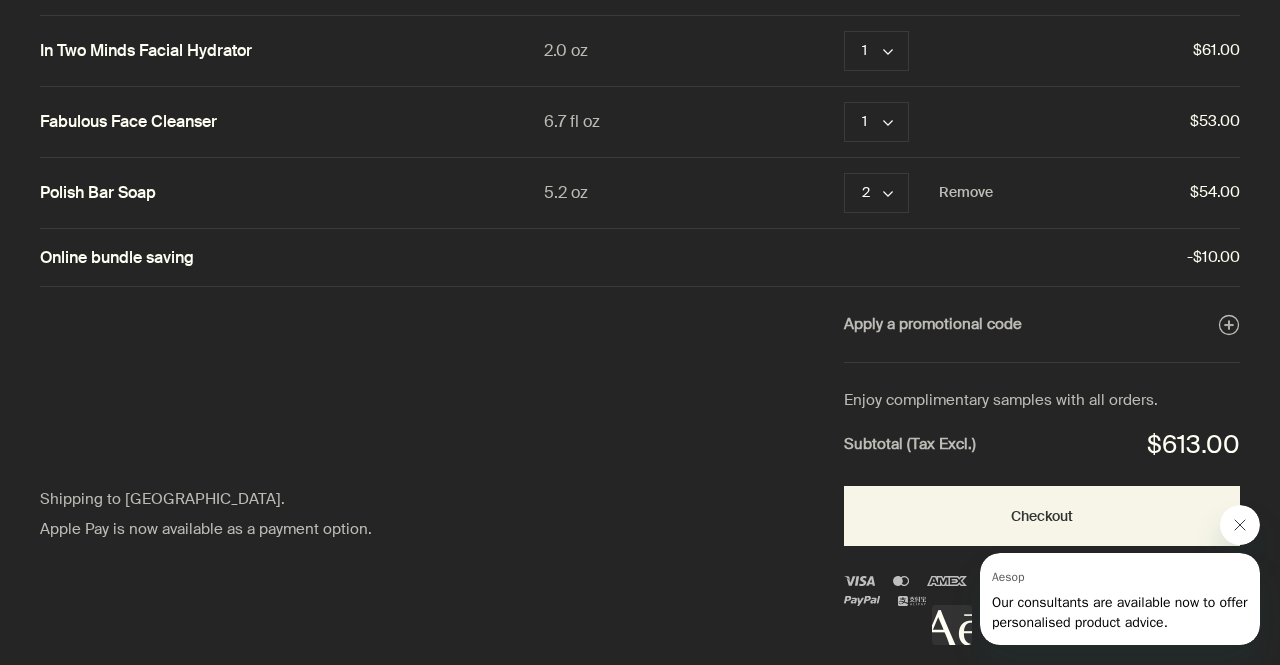 click 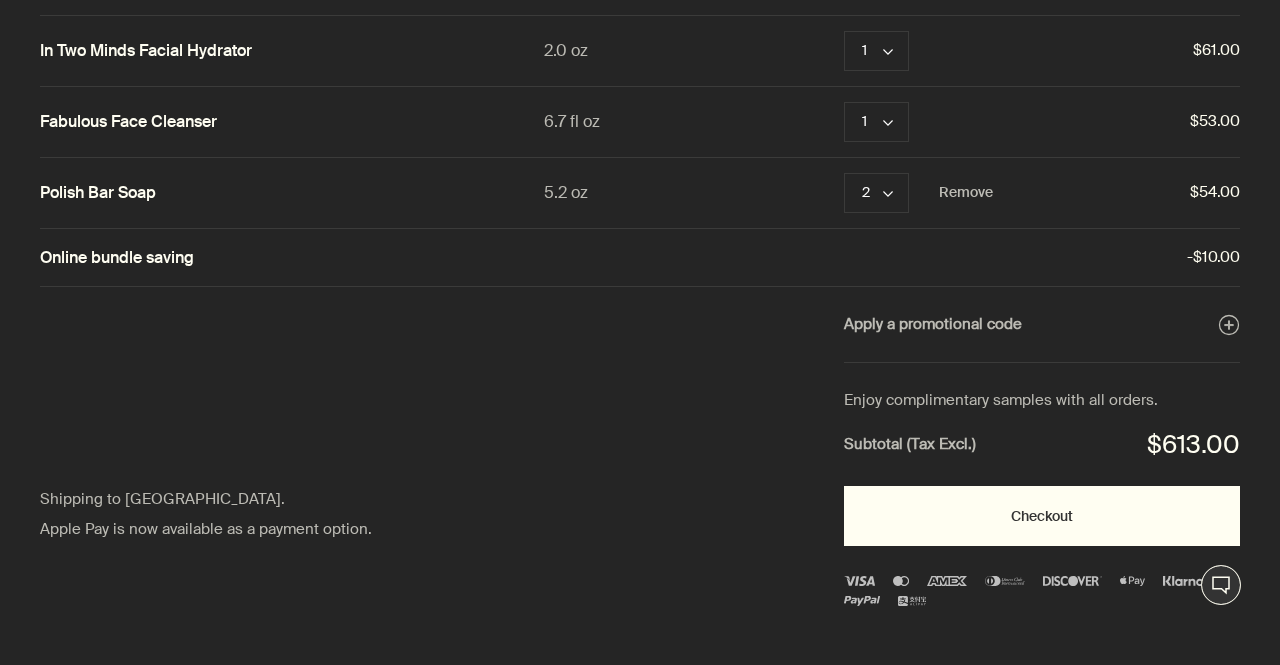 click on "Checkout" at bounding box center [1042, 516] 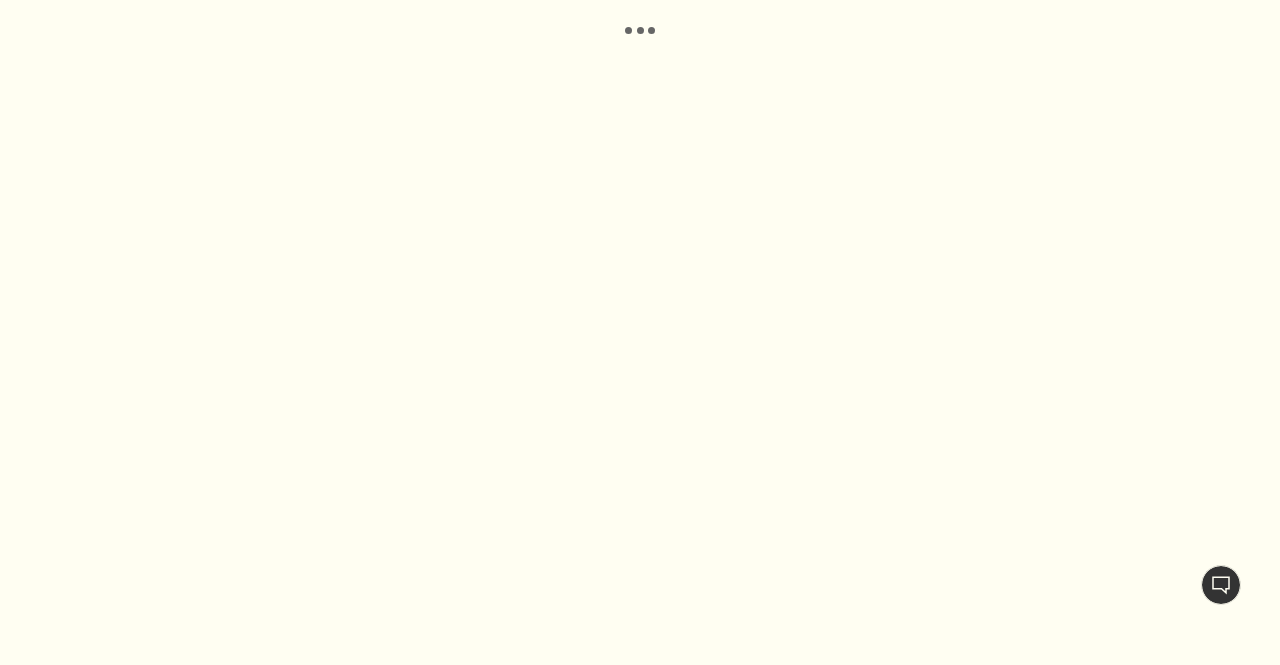 scroll, scrollTop: 0, scrollLeft: 0, axis: both 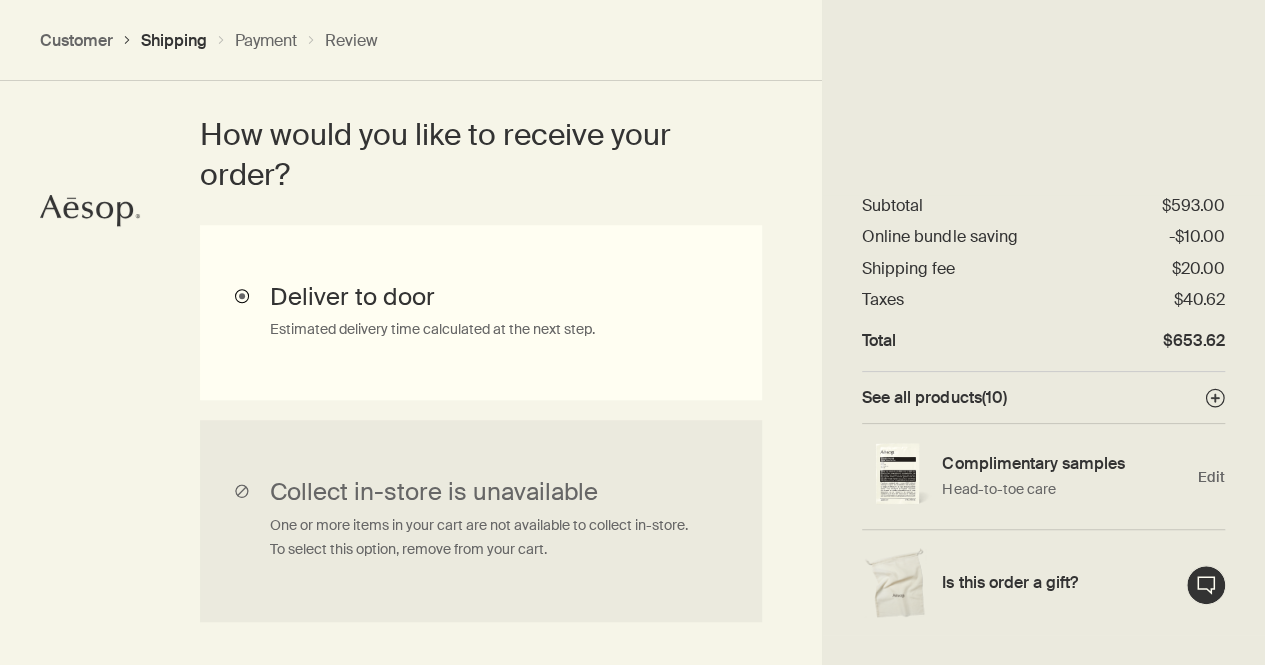 click on "Deliver to door Estimated delivery time calculated at the next step." at bounding box center (481, 312) 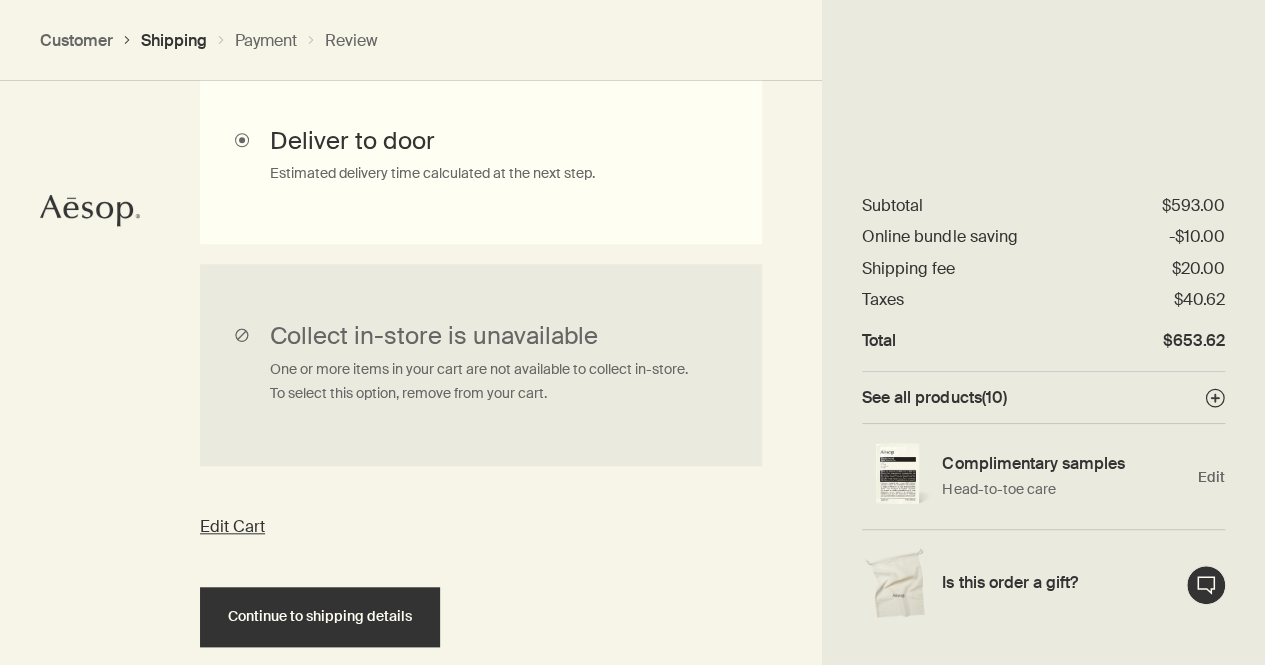 scroll, scrollTop: 796, scrollLeft: 0, axis: vertical 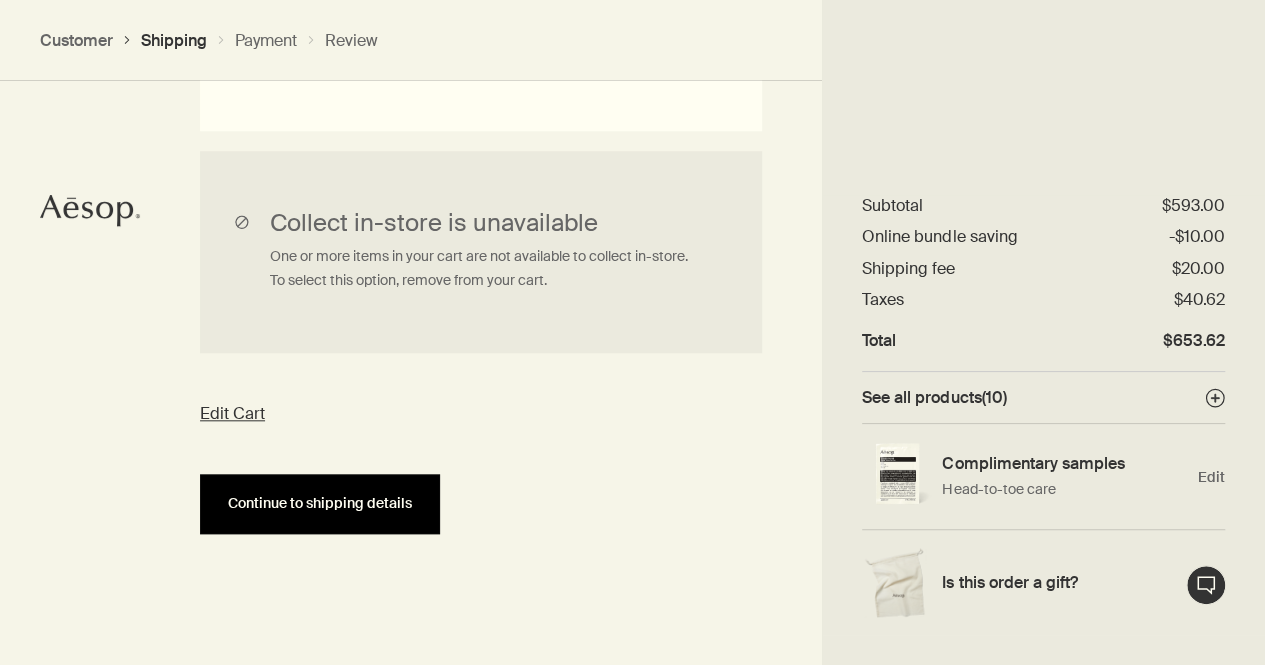 click on "Continue to shipping details" at bounding box center (320, 504) 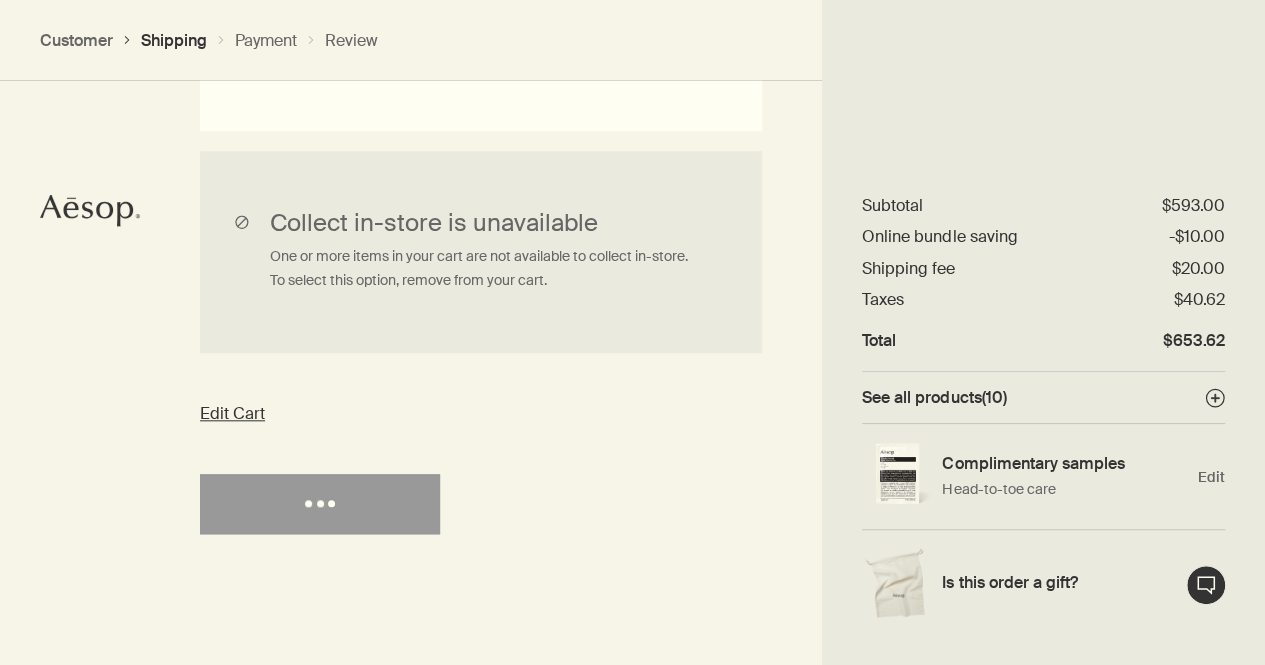 select on "US" 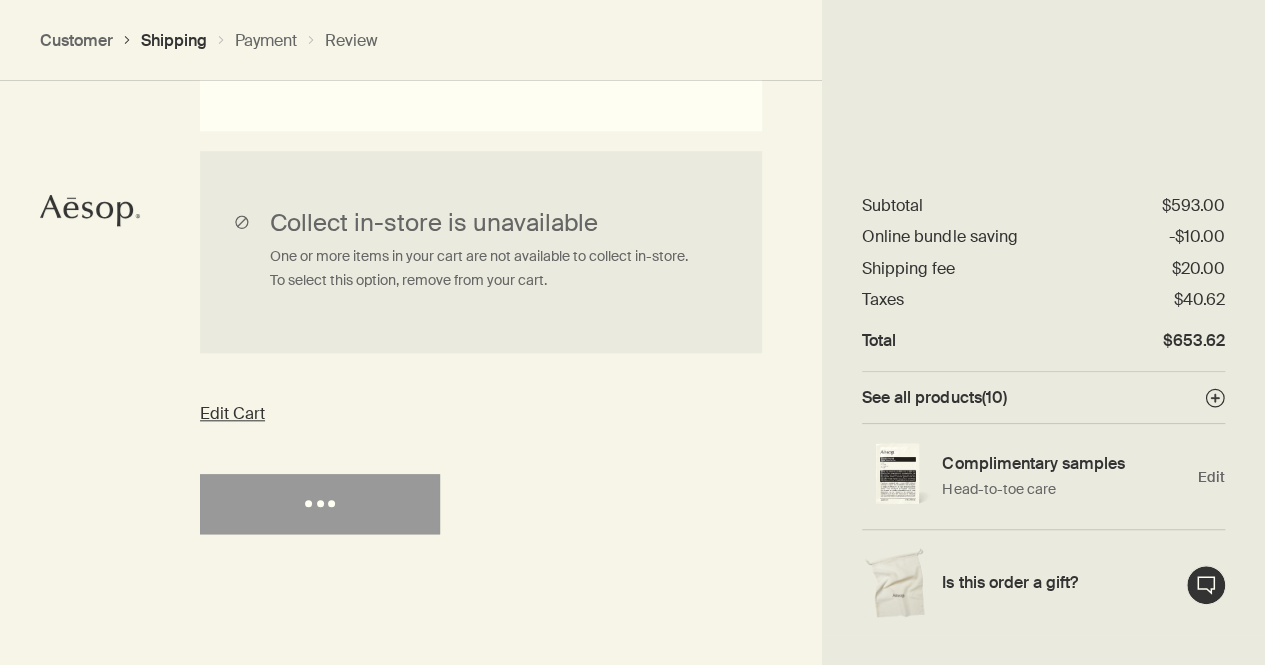 select on "US" 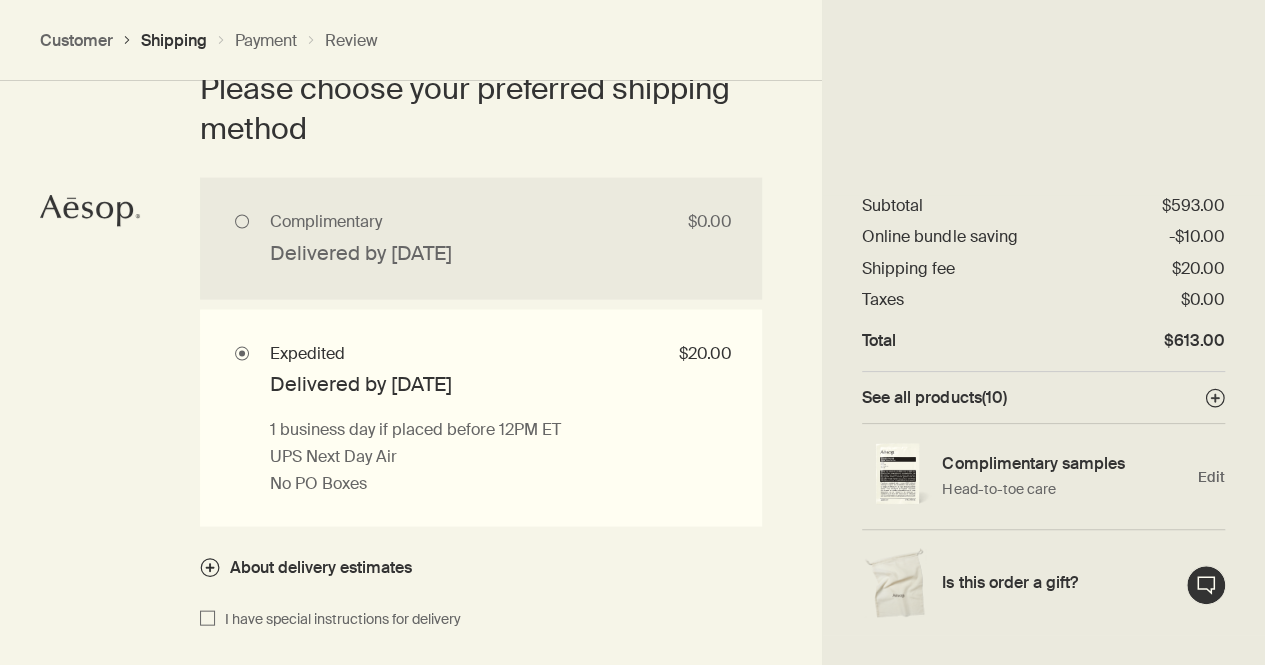 scroll, scrollTop: 1864, scrollLeft: 0, axis: vertical 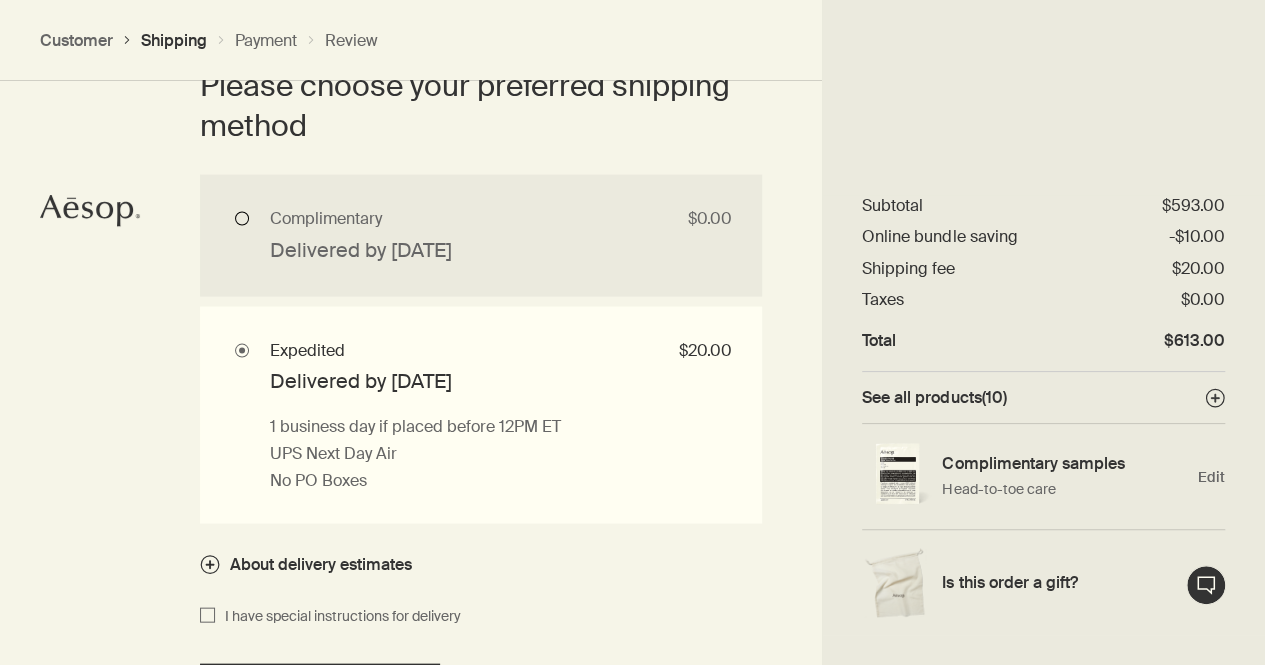 click on "Complimentary $0.00 Delivered by Fri, Jul 18 5 business days UPS Ground No PO Boxes" at bounding box center [481, 234] 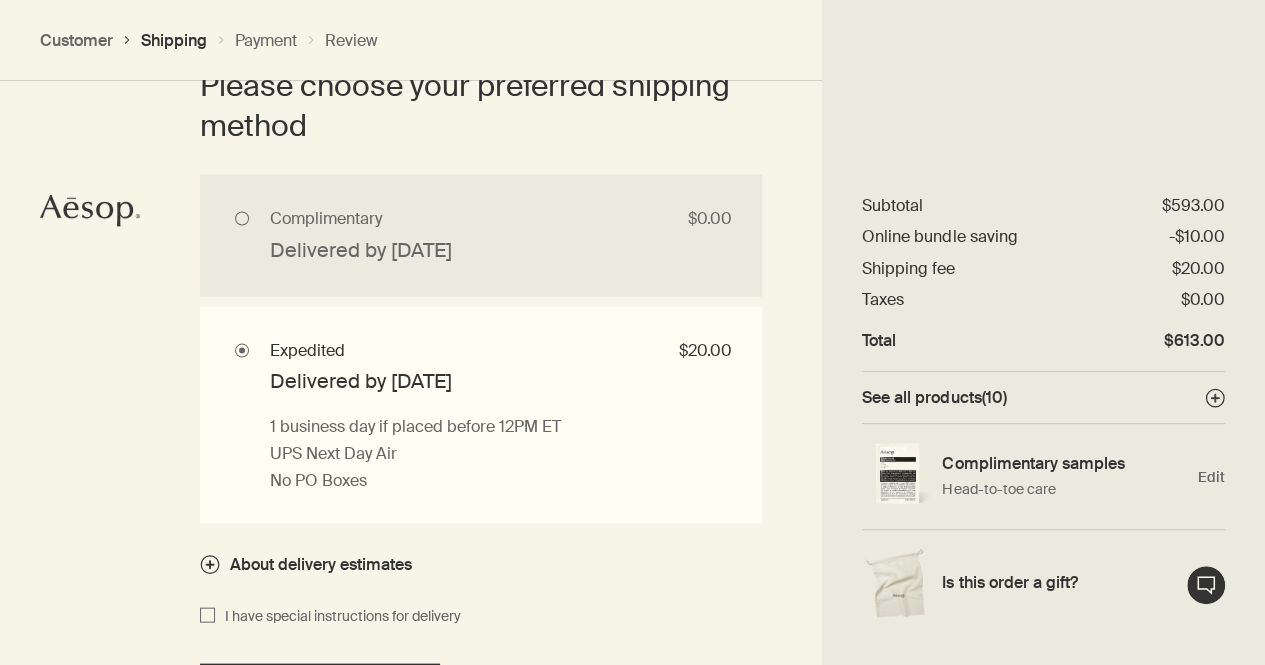 radio on "true" 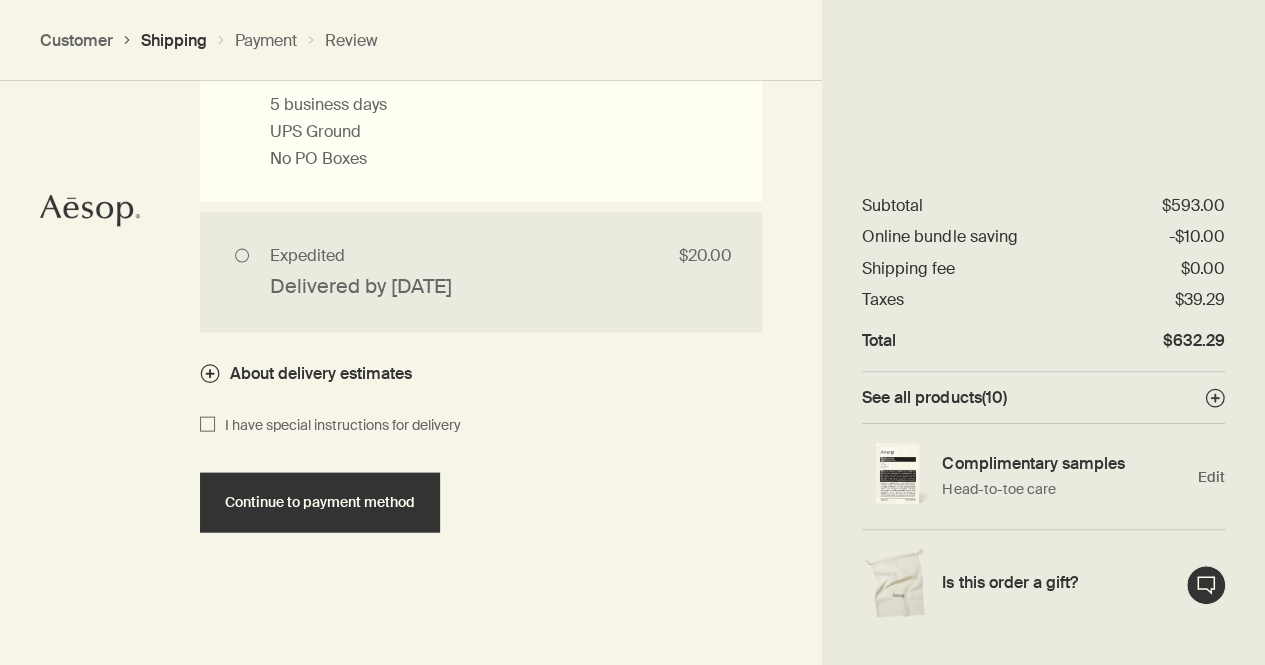 scroll, scrollTop: 2054, scrollLeft: 0, axis: vertical 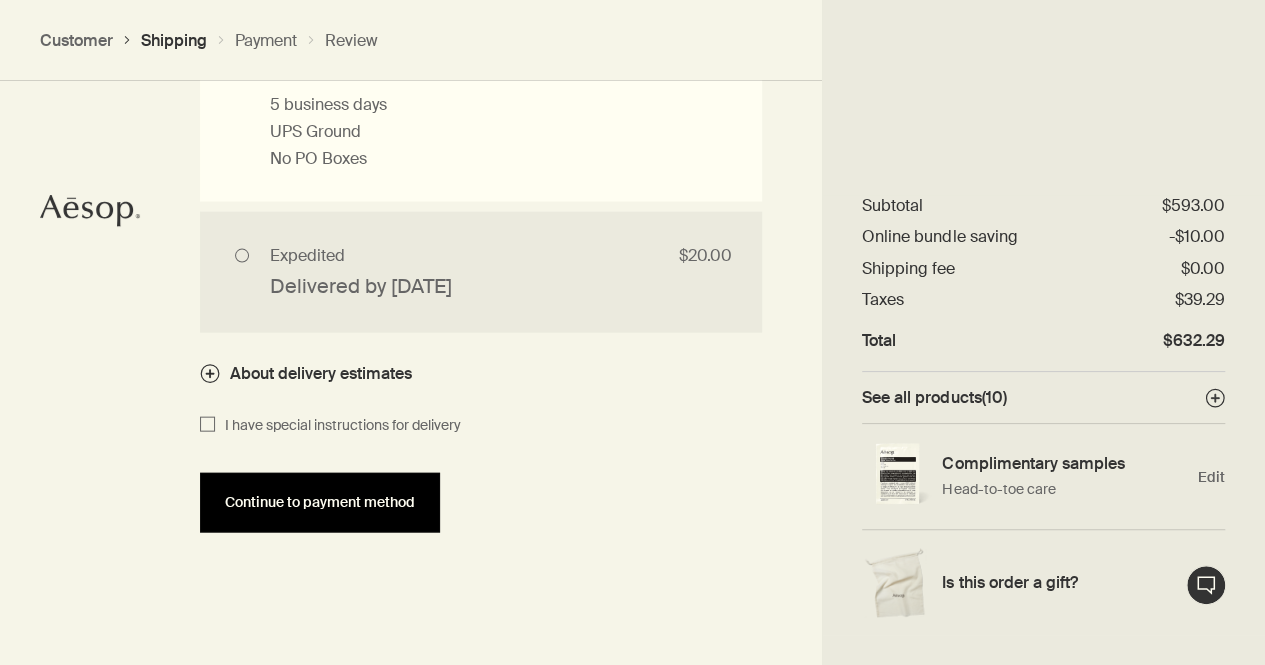 click on "Continue to payment method" at bounding box center [320, 502] 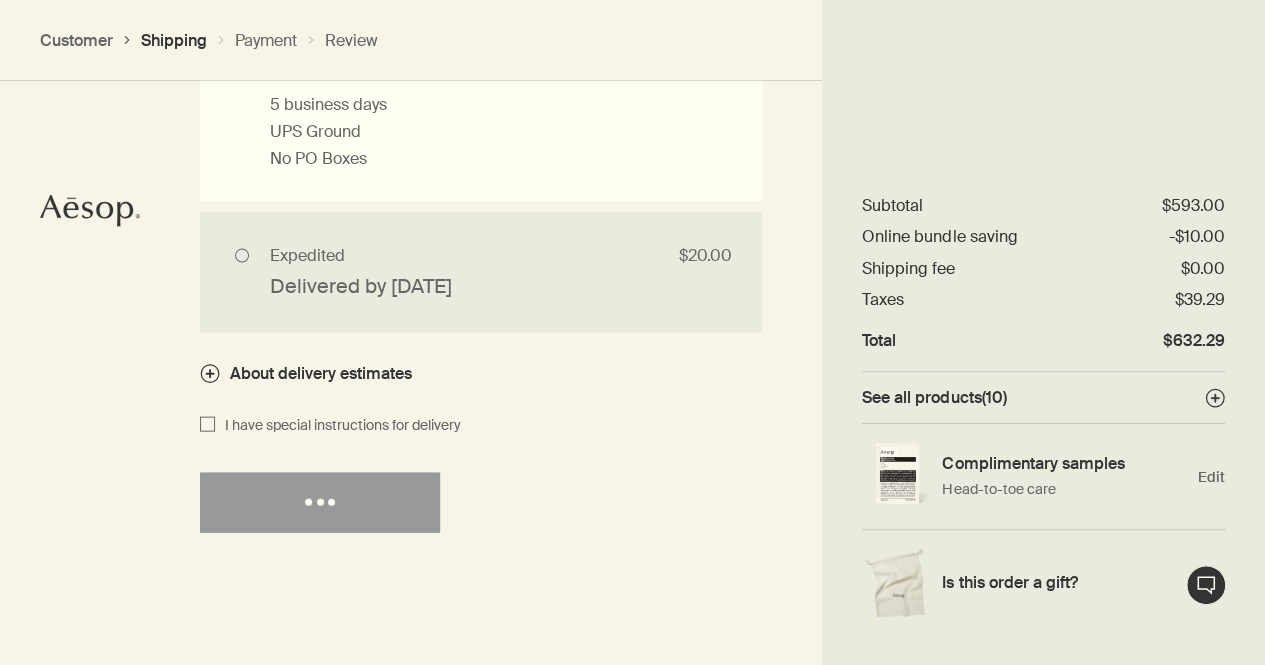 select on "US" 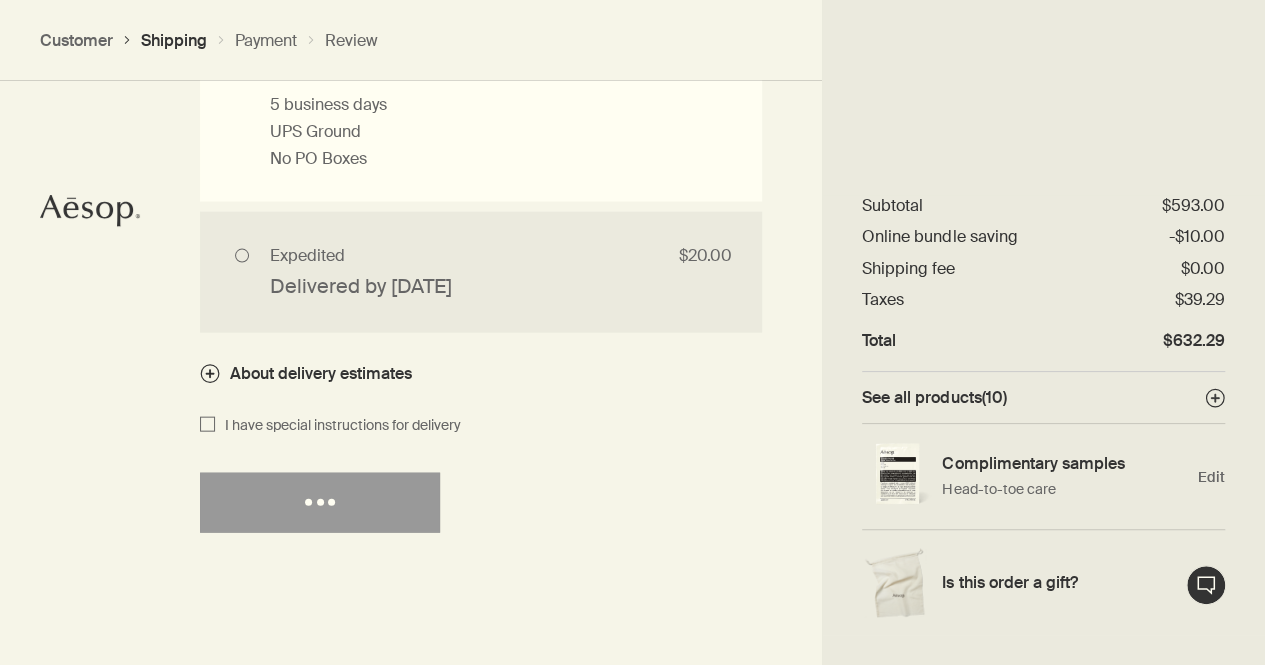select on "US" 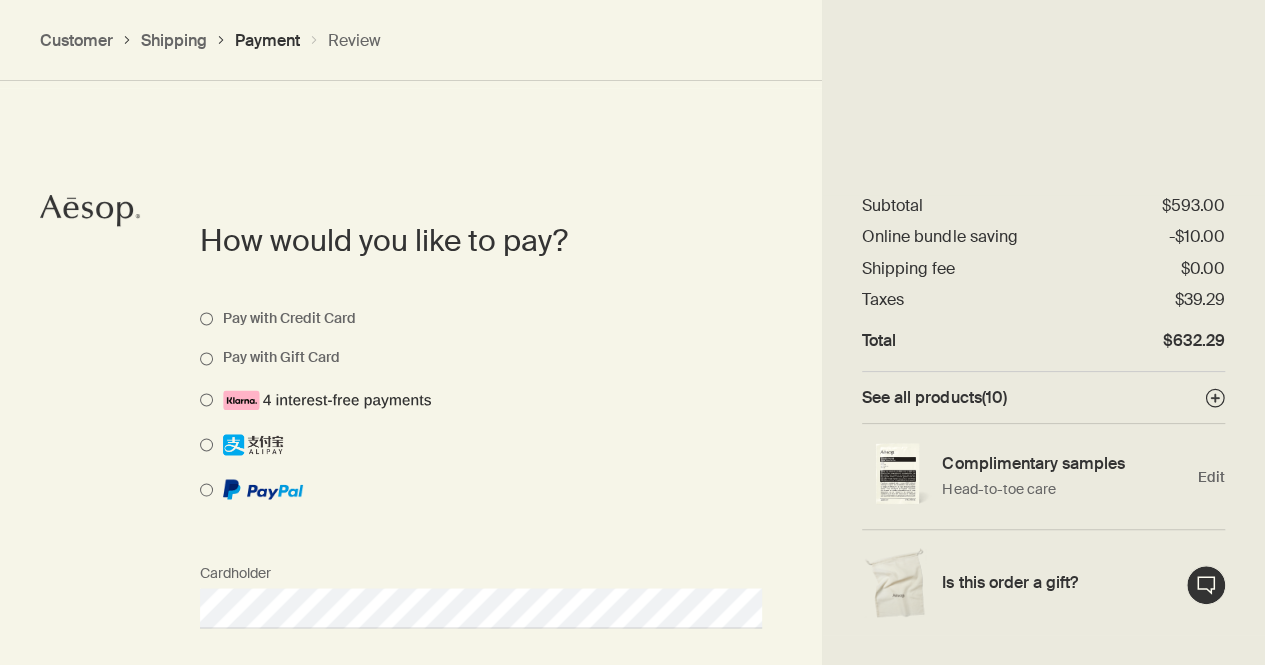 scroll, scrollTop: 1416, scrollLeft: 0, axis: vertical 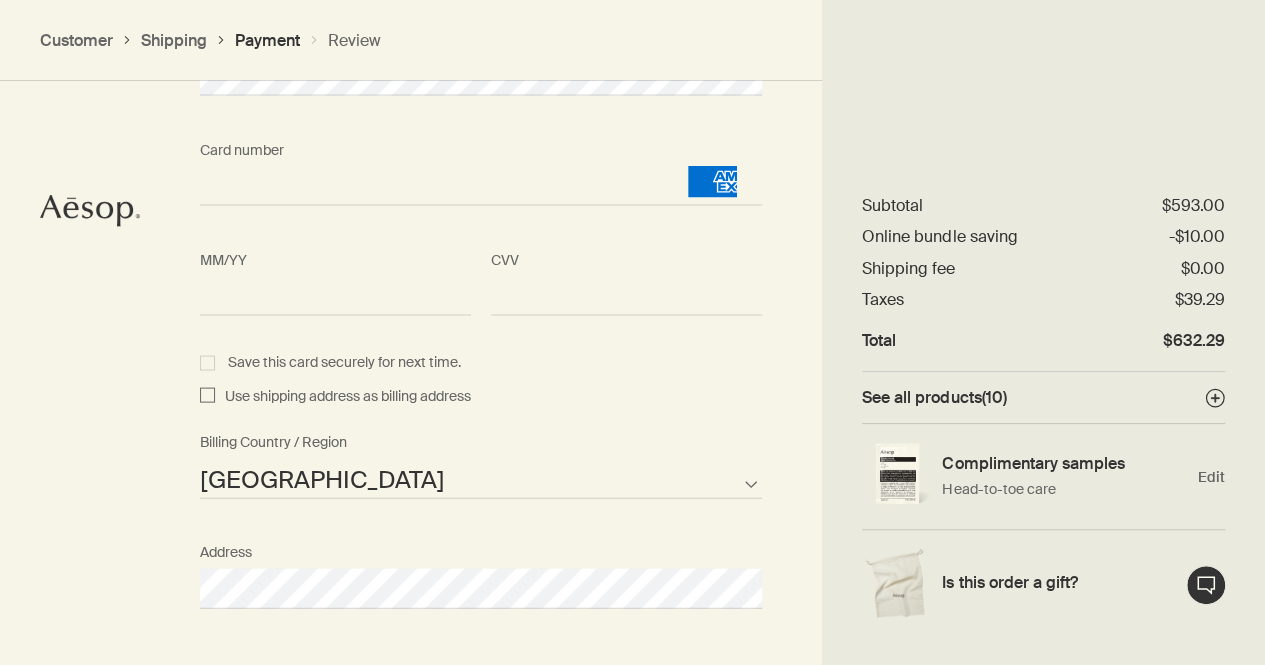 click on "Use shipping address as billing address" at bounding box center [343, 397] 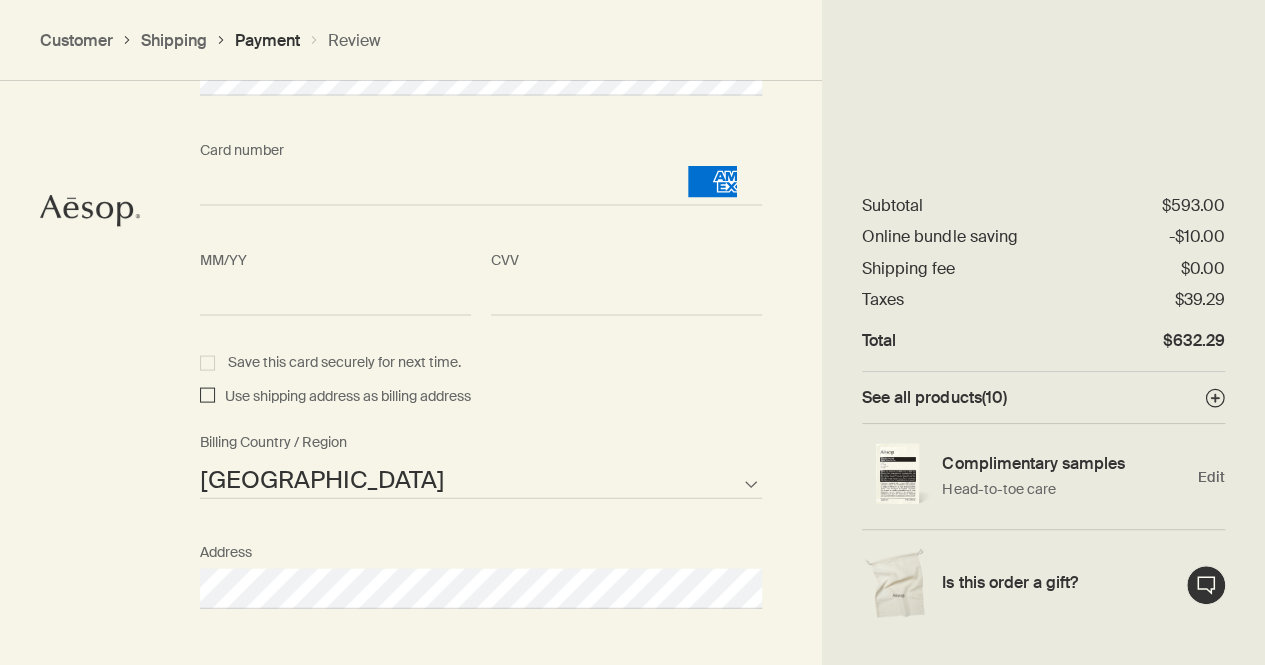 click on "Use shipping address as billing address" at bounding box center [207, 397] 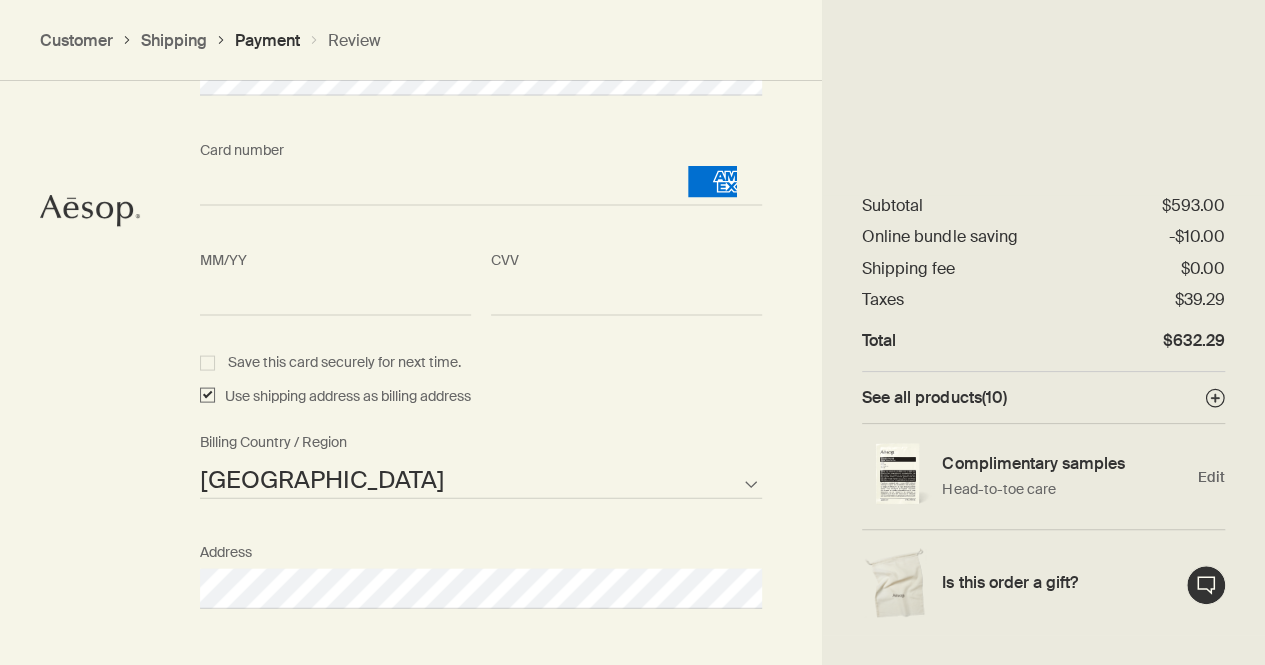 checkbox on "true" 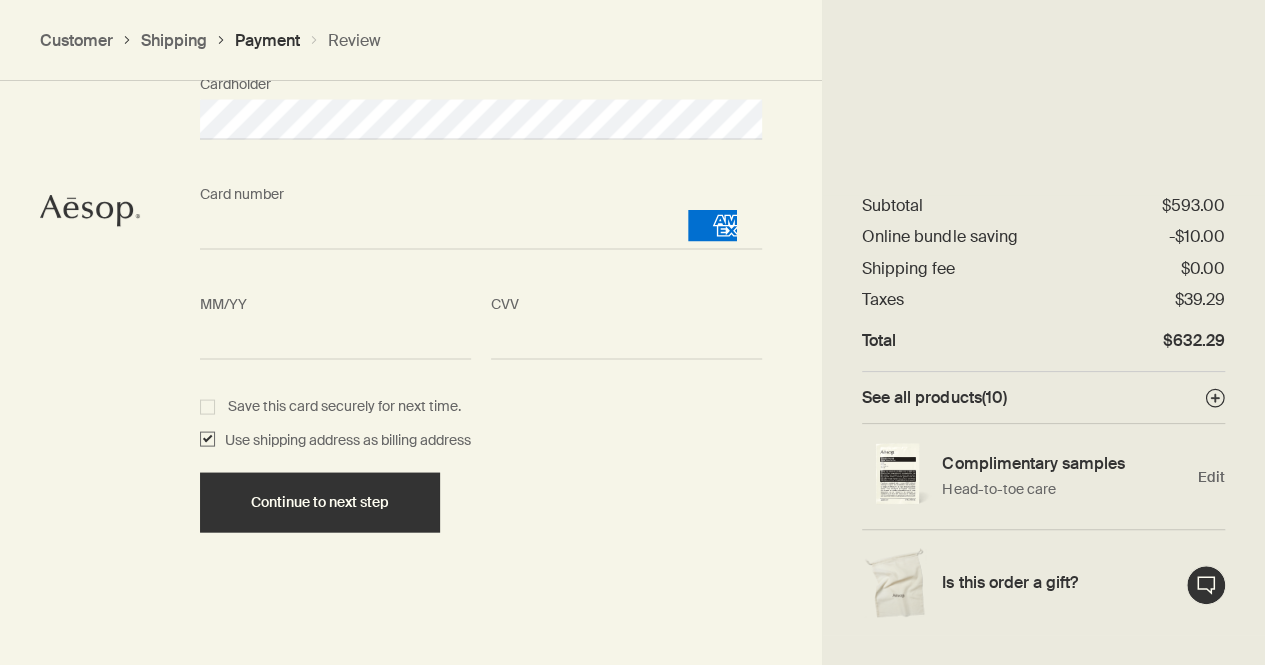 scroll, scrollTop: 1878, scrollLeft: 0, axis: vertical 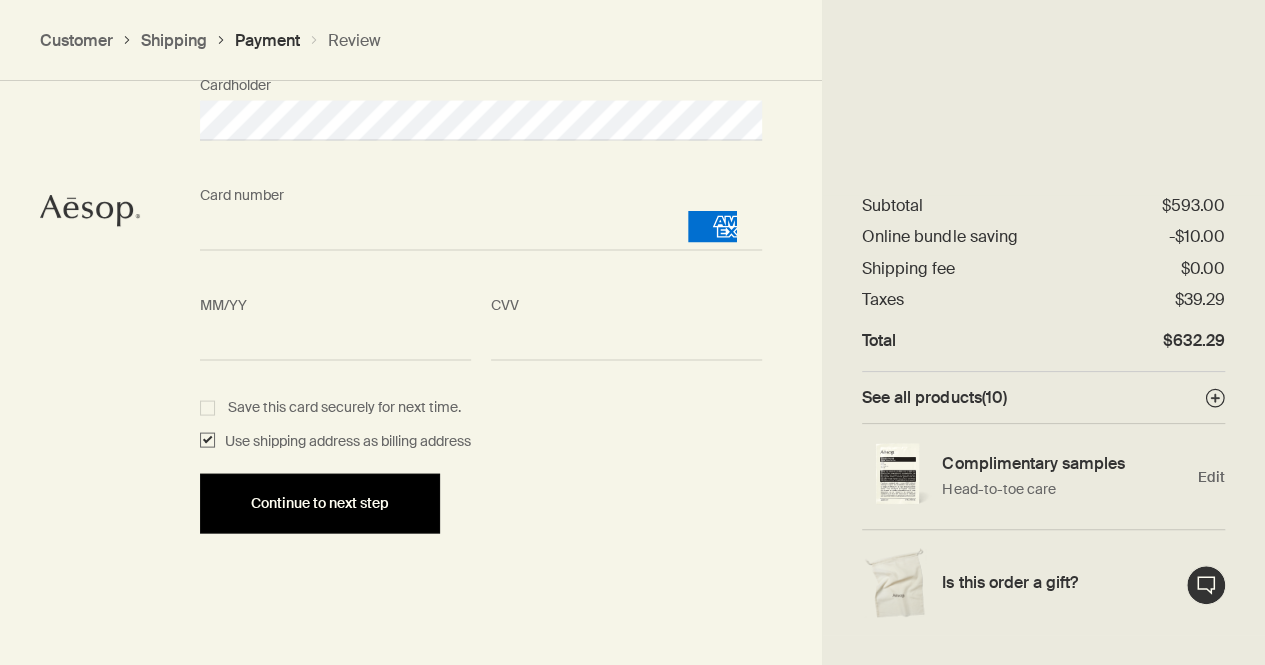 click on "Continue to next step" at bounding box center (320, 502) 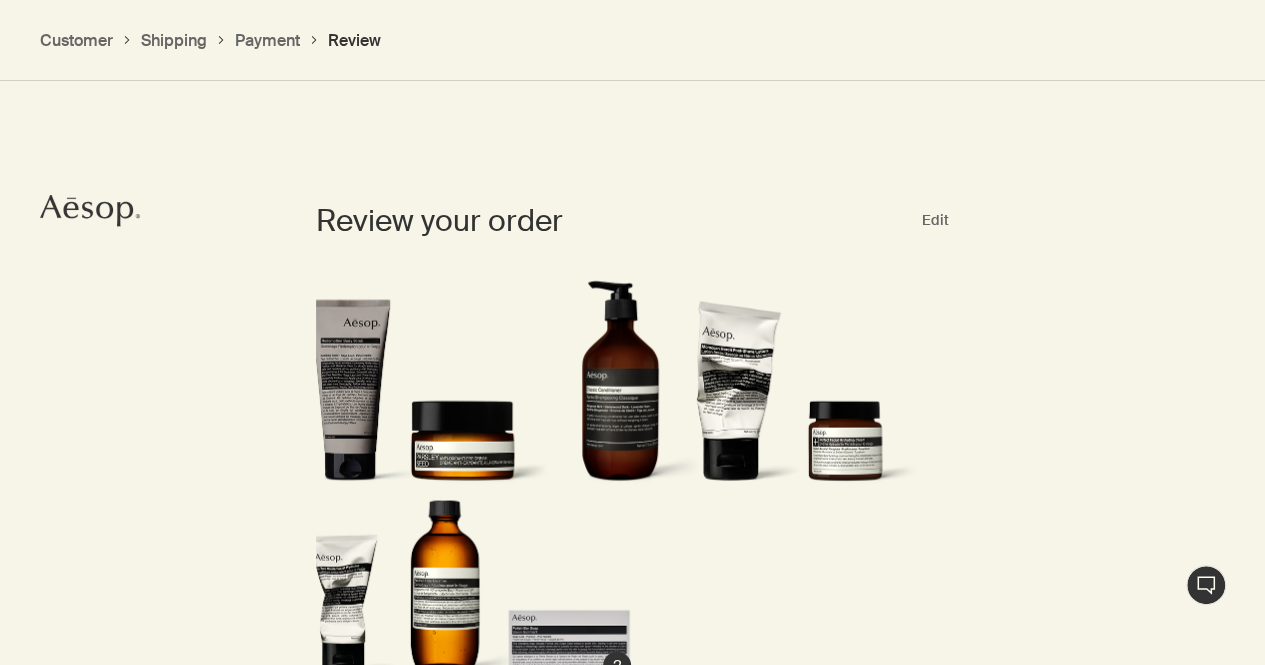 scroll, scrollTop: 1792, scrollLeft: 0, axis: vertical 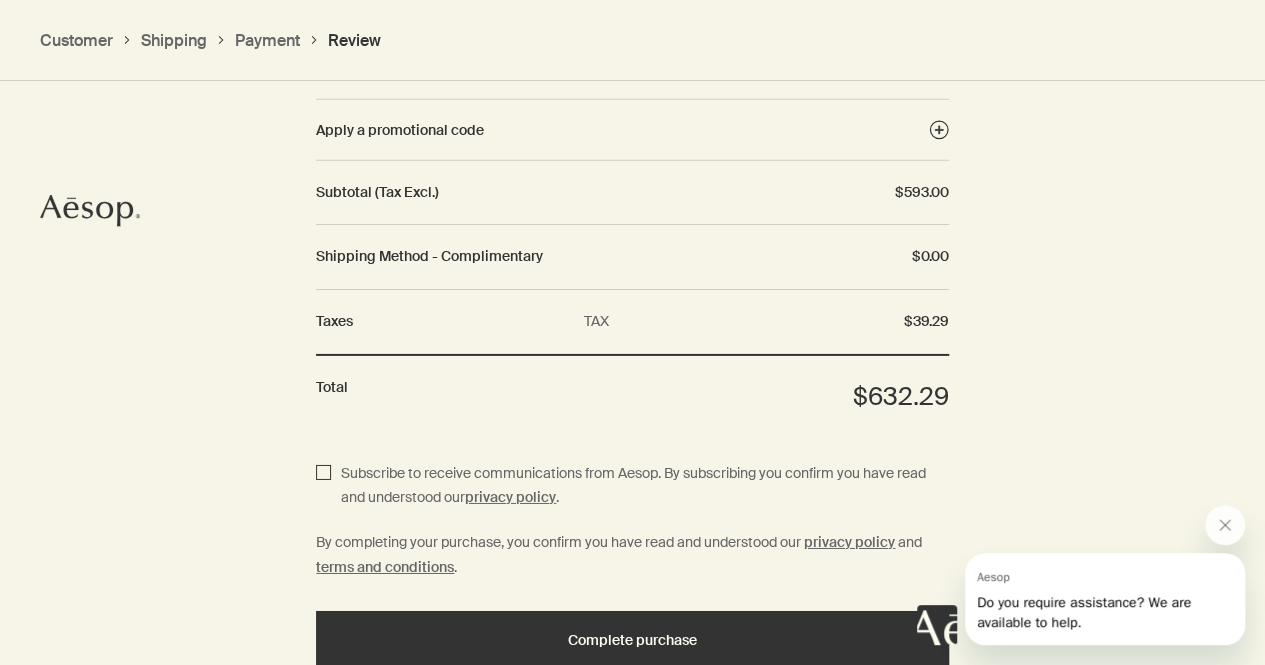 click on "Subscribe to receive communications from Aesop. By subscribing you confirm you have read and understood our   privacy policy ." at bounding box center (323, 486) 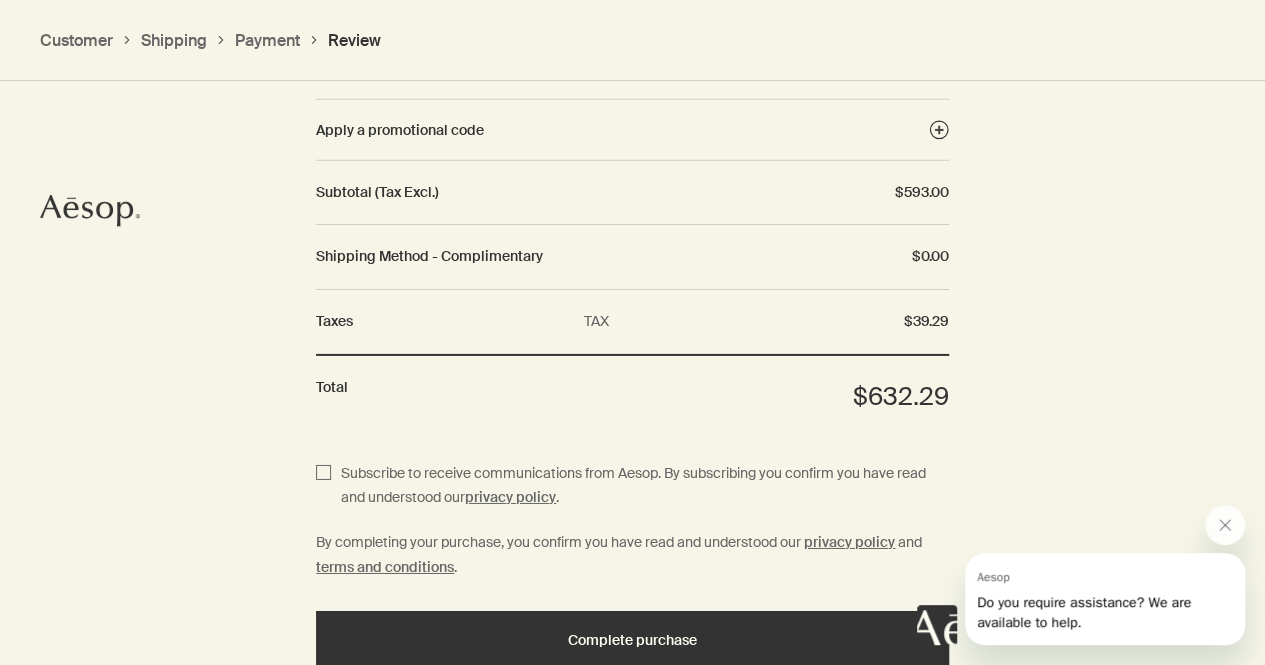 checkbox on "true" 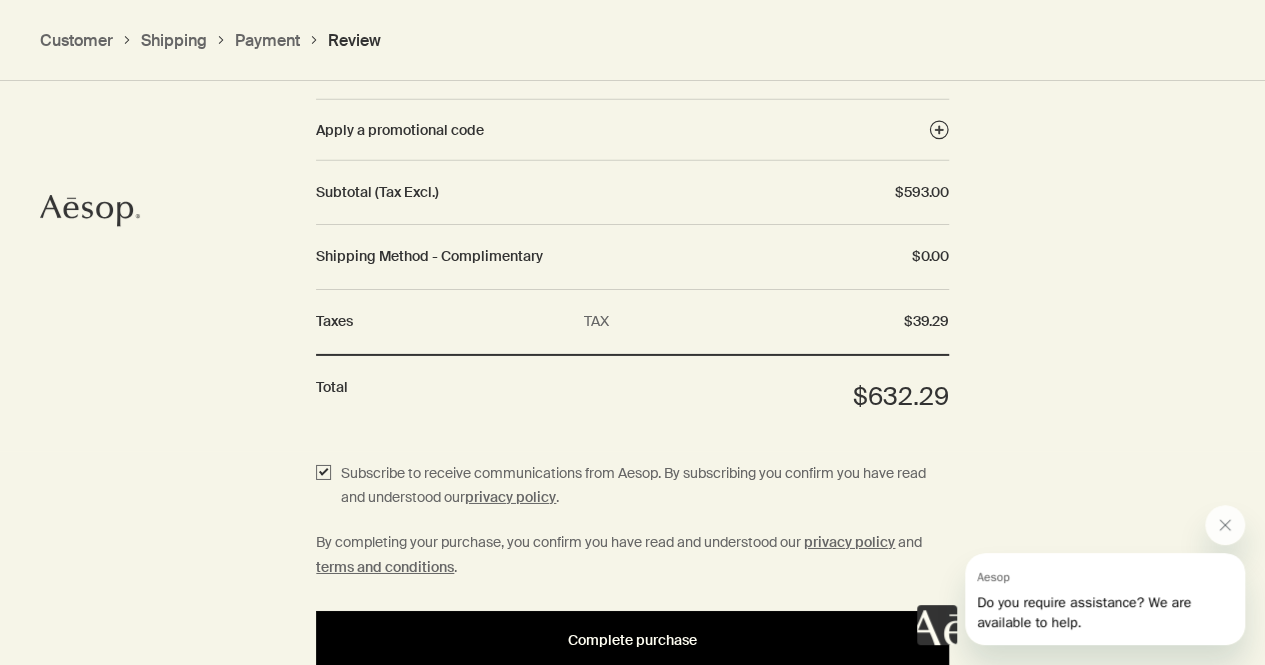 click on "Complete purchase" at bounding box center [632, 640] 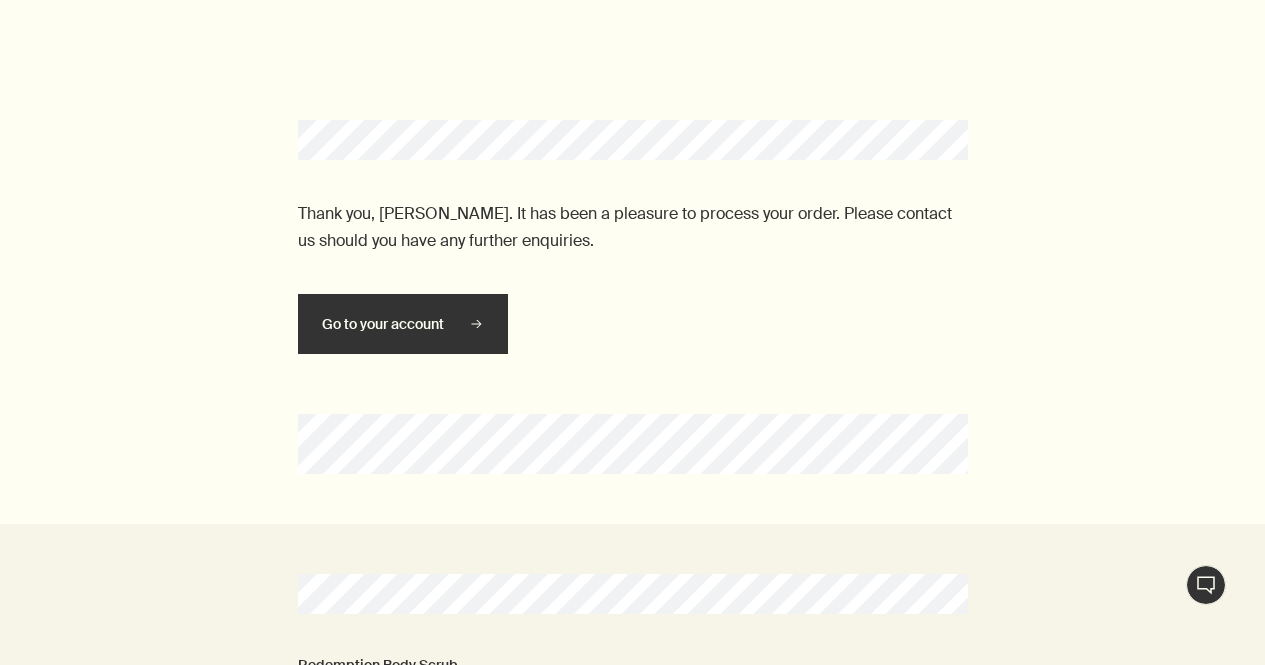 scroll, scrollTop: 0, scrollLeft: 0, axis: both 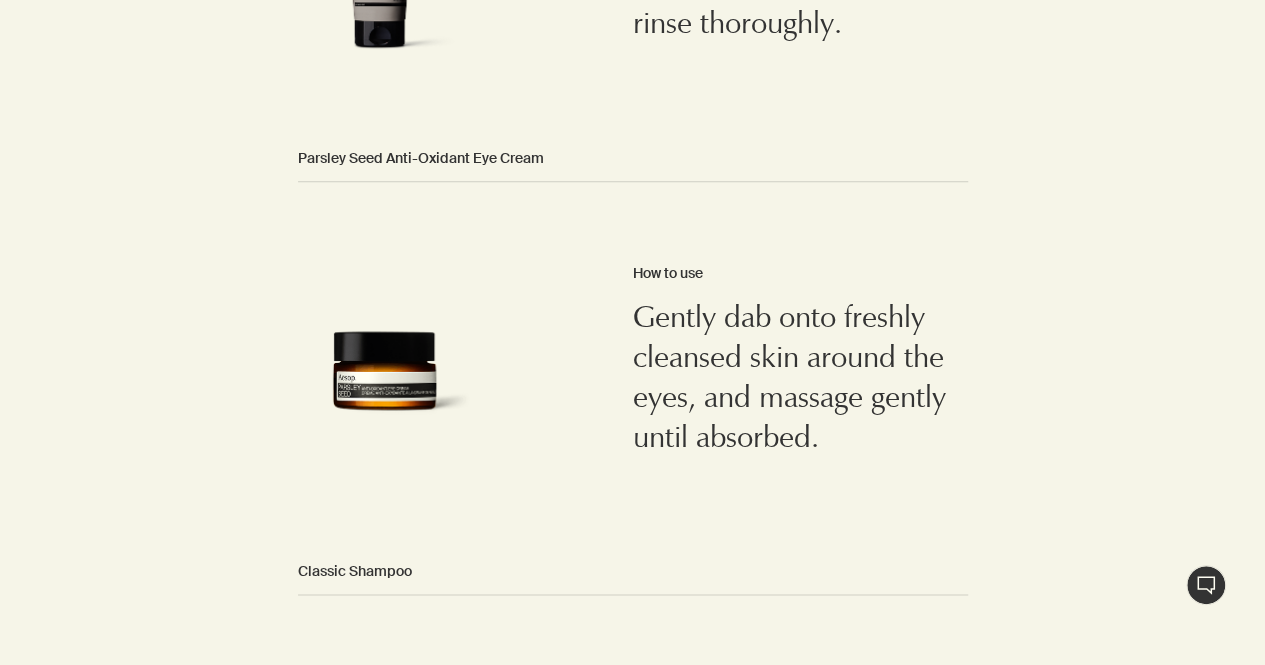 click on "Parsley Seed Anti-Oxidant Eye Cream
How to use
Gently dab onto freshly cleansed skin around the eyes, and massage gently until absorbed." at bounding box center [633, 353] 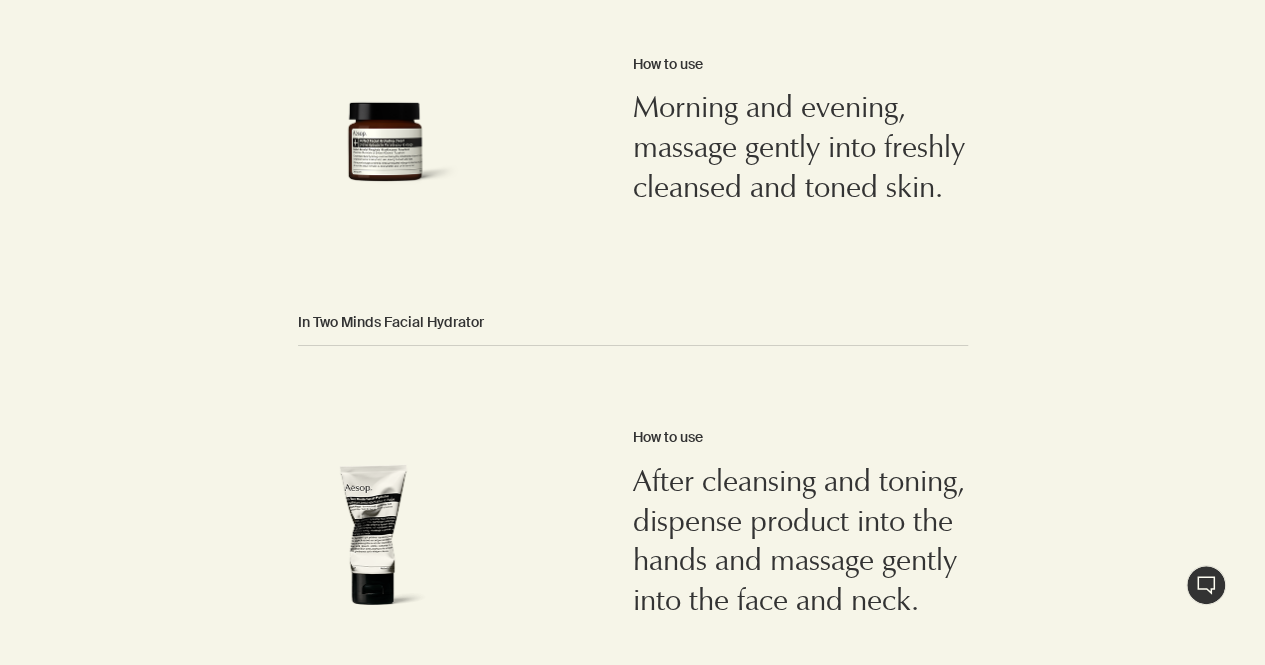 scroll, scrollTop: 3280, scrollLeft: 0, axis: vertical 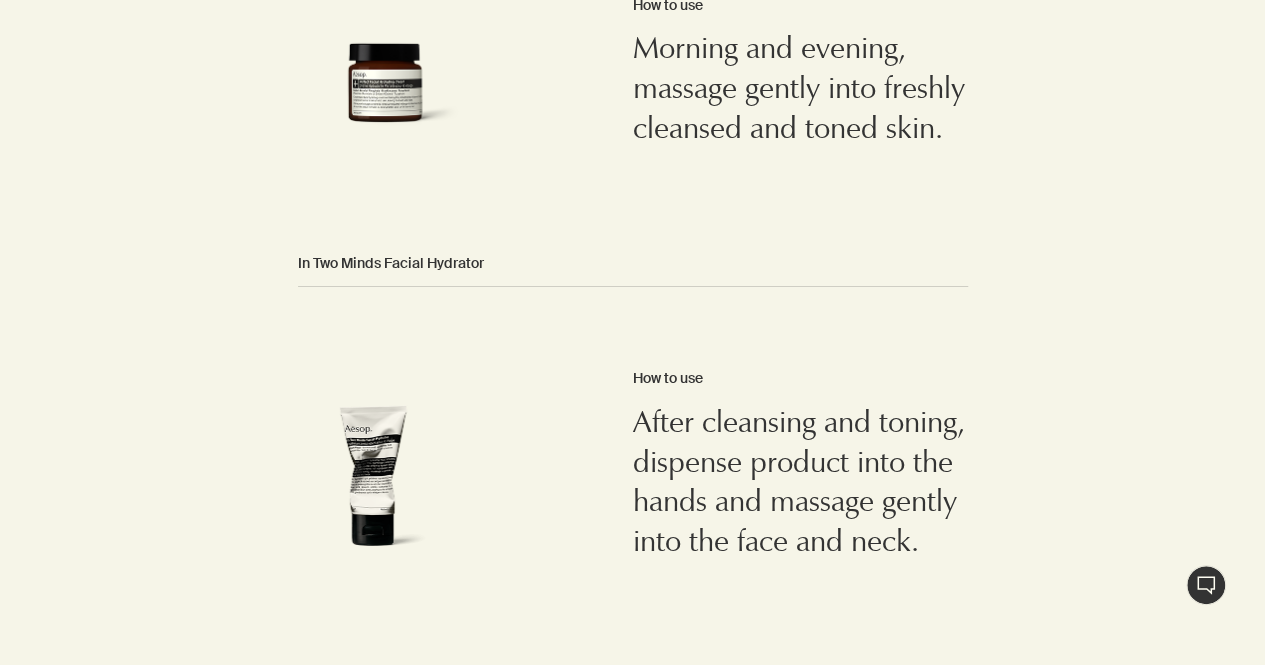 click on "In Two Minds Facial Hydrator
How to use
After cleansing and toning, dispense product into the hands and massage gently into the face and neck." at bounding box center (633, 458) 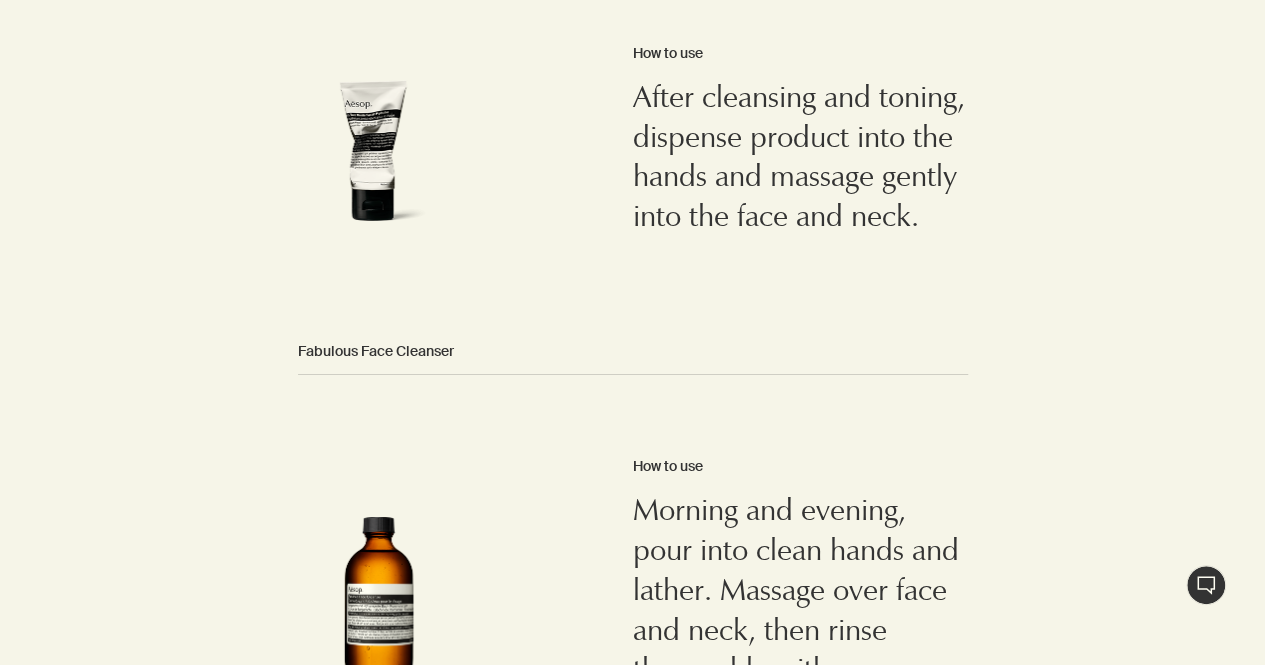 scroll, scrollTop: 3564, scrollLeft: 0, axis: vertical 